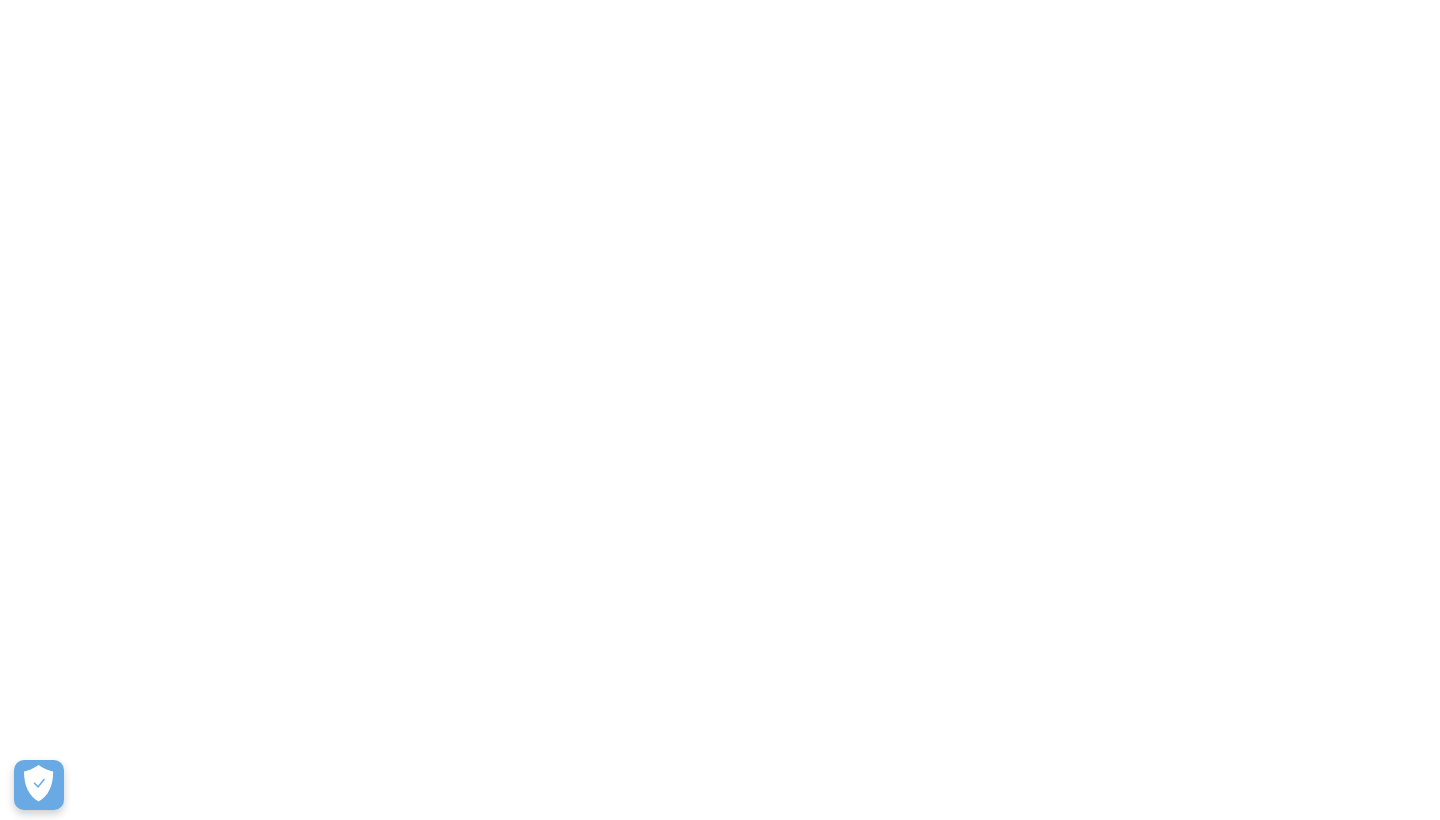 scroll, scrollTop: 0, scrollLeft: 0, axis: both 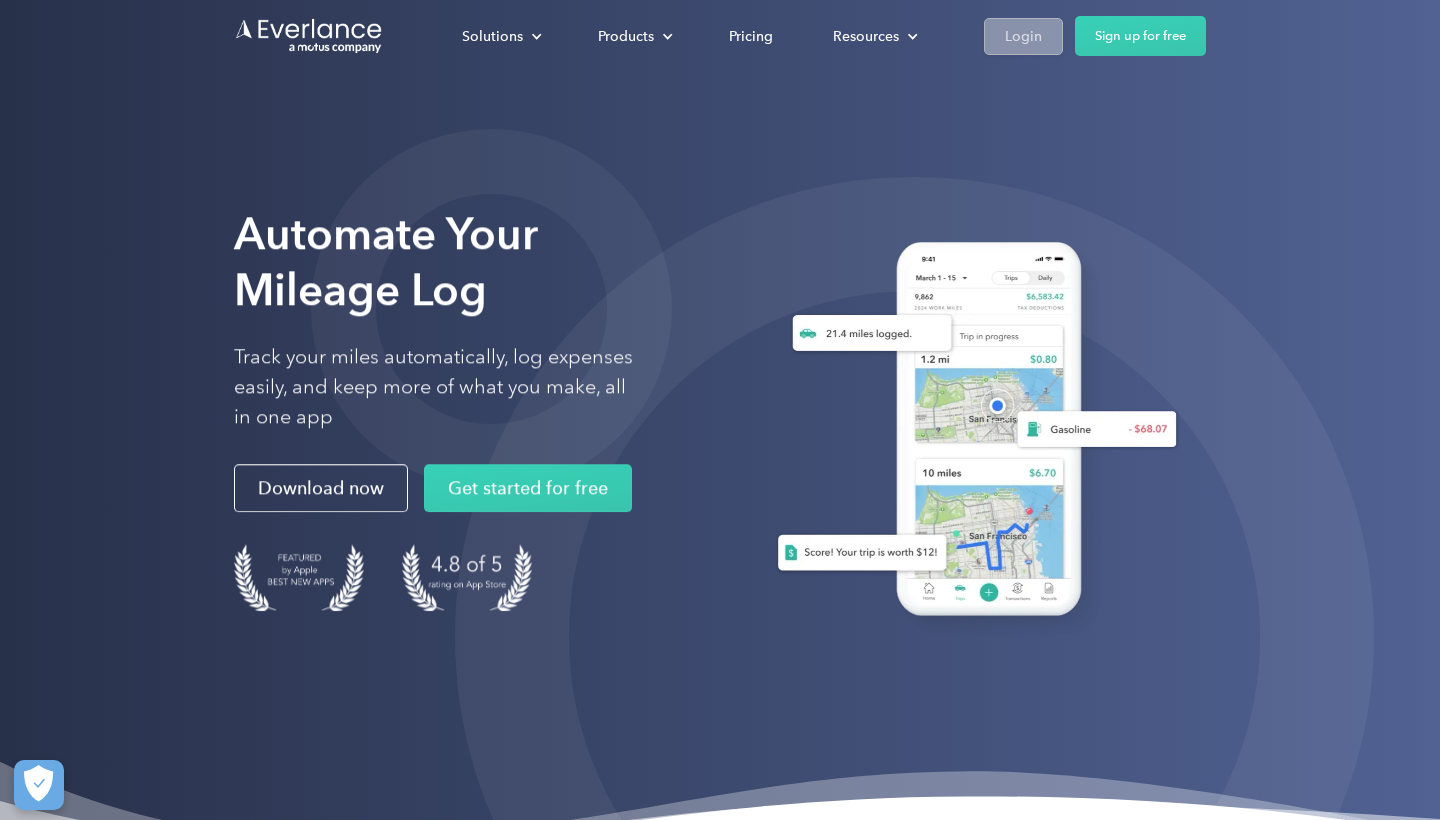 click on "Login" at bounding box center (1023, 36) 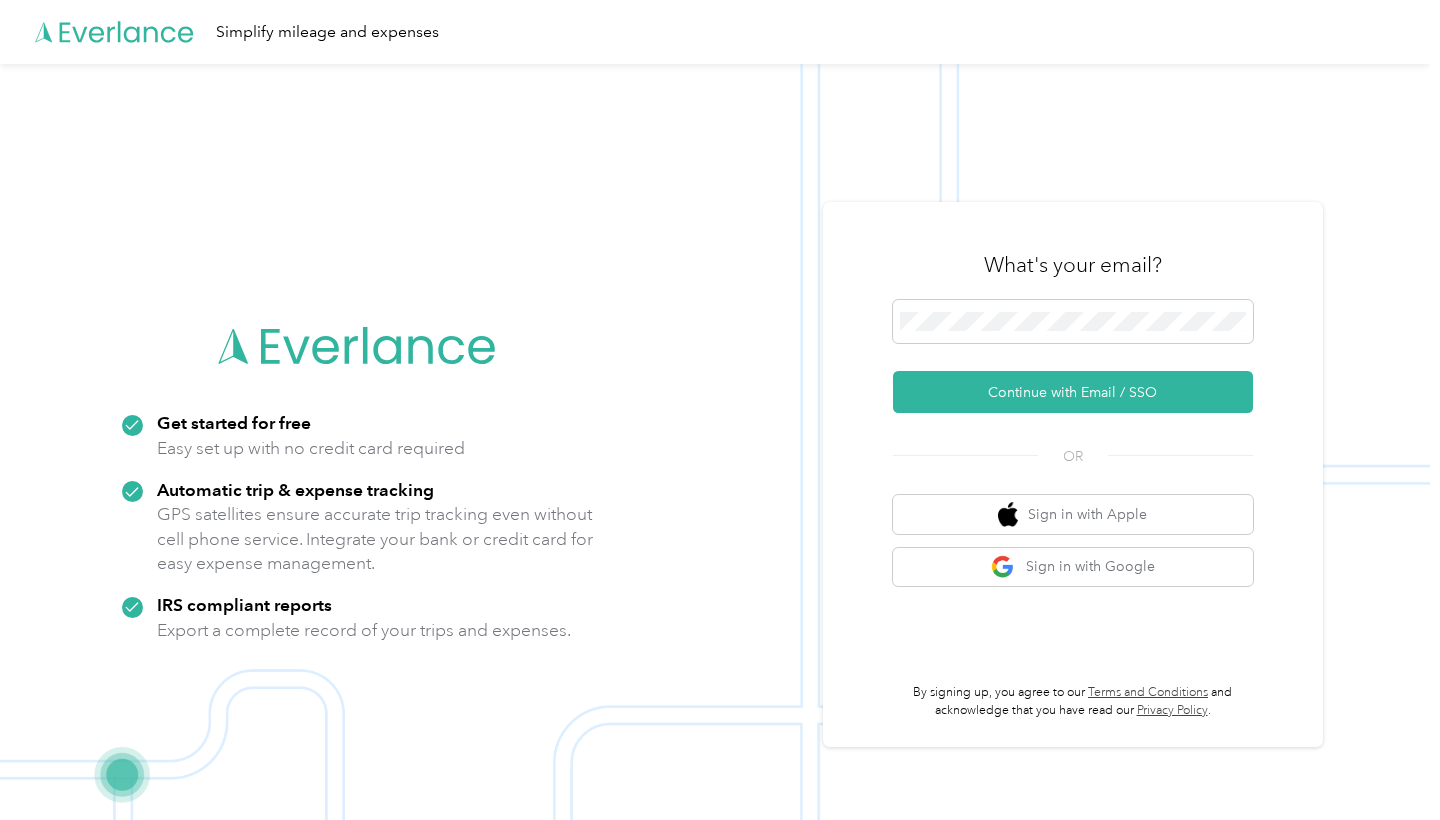 scroll, scrollTop: 0, scrollLeft: 0, axis: both 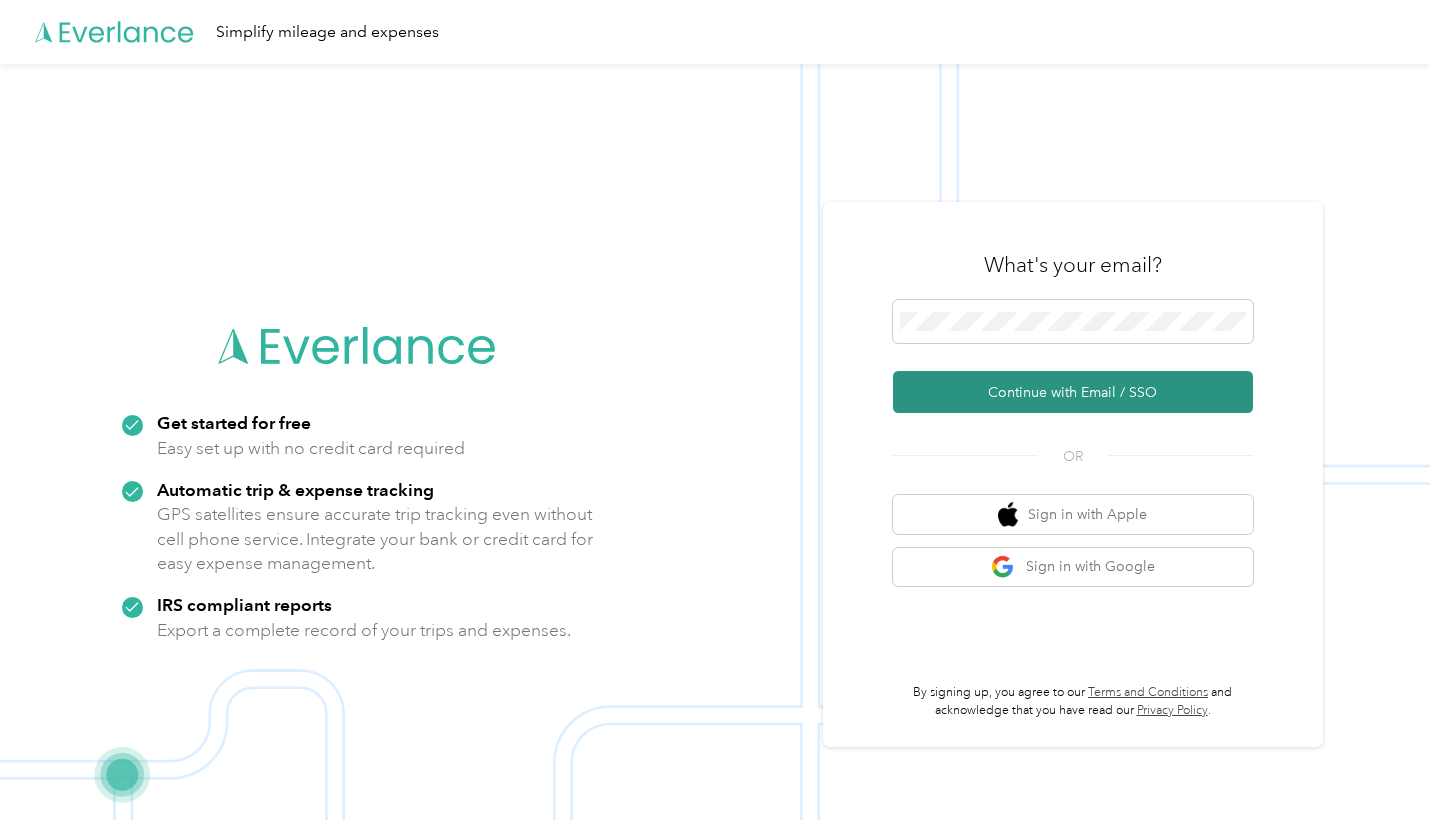 click on "Continue with Email / SSO" at bounding box center [1073, 392] 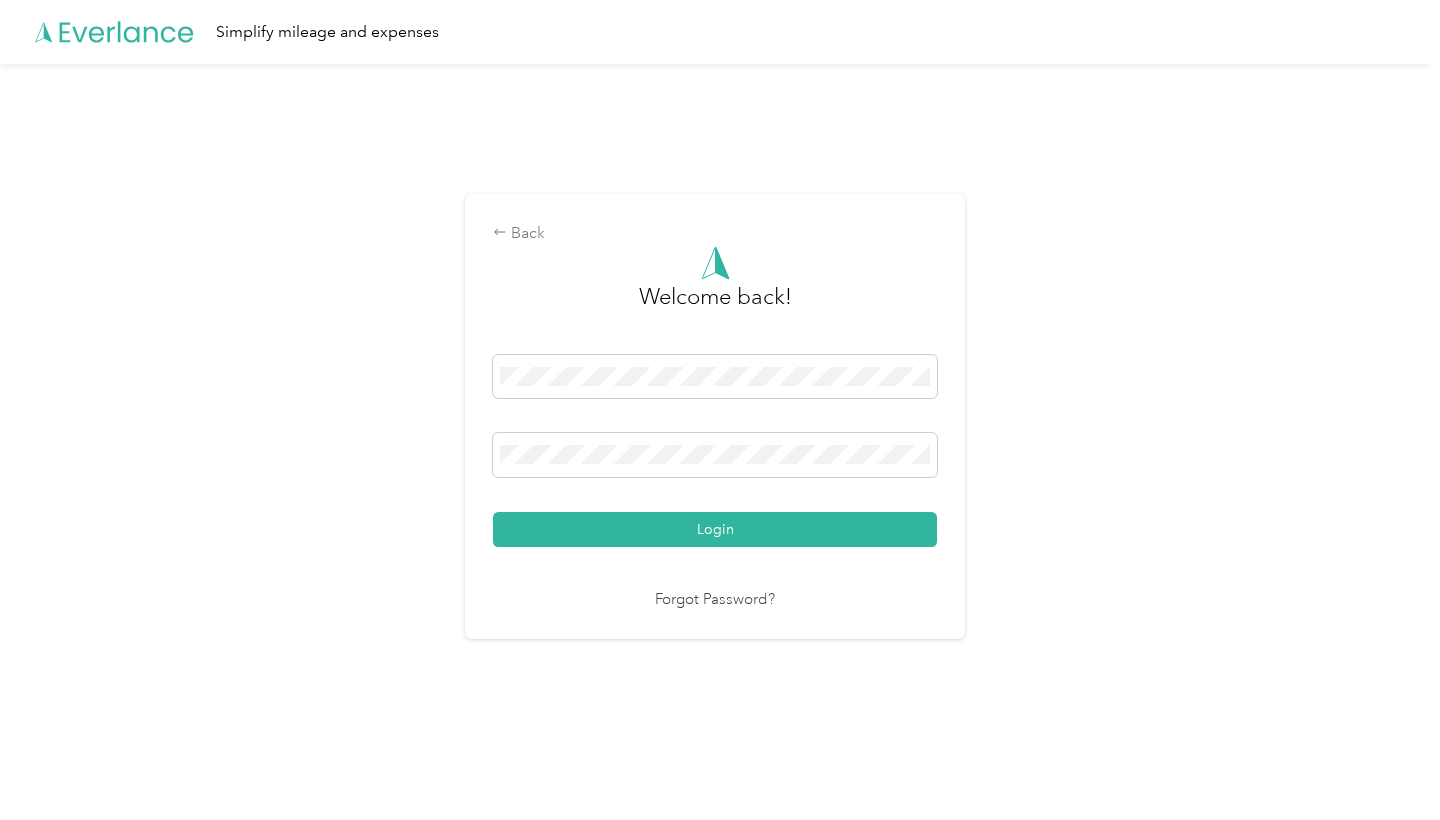 click on "Login" at bounding box center (715, 529) 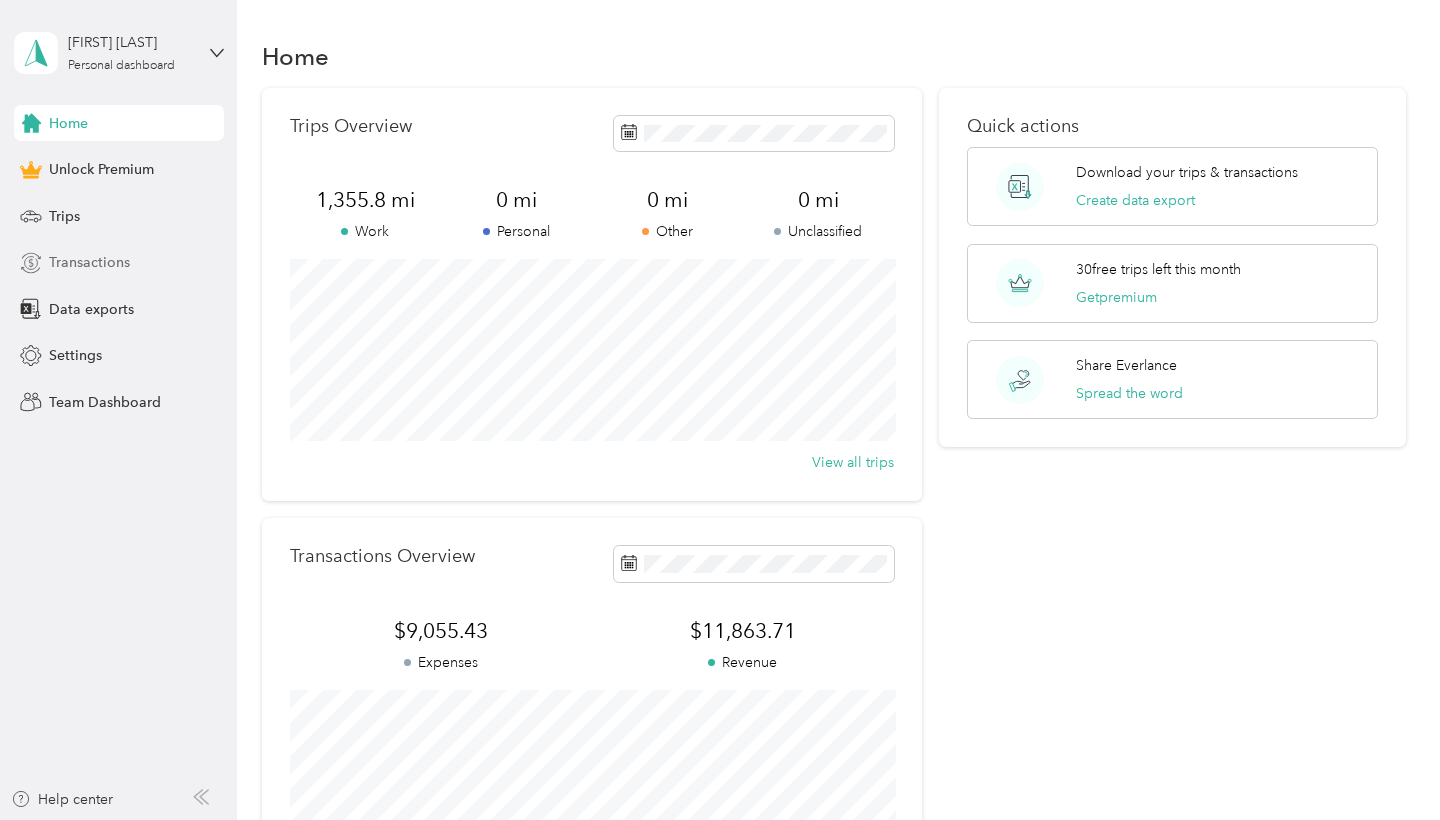 click on "Transactions" at bounding box center [119, 263] 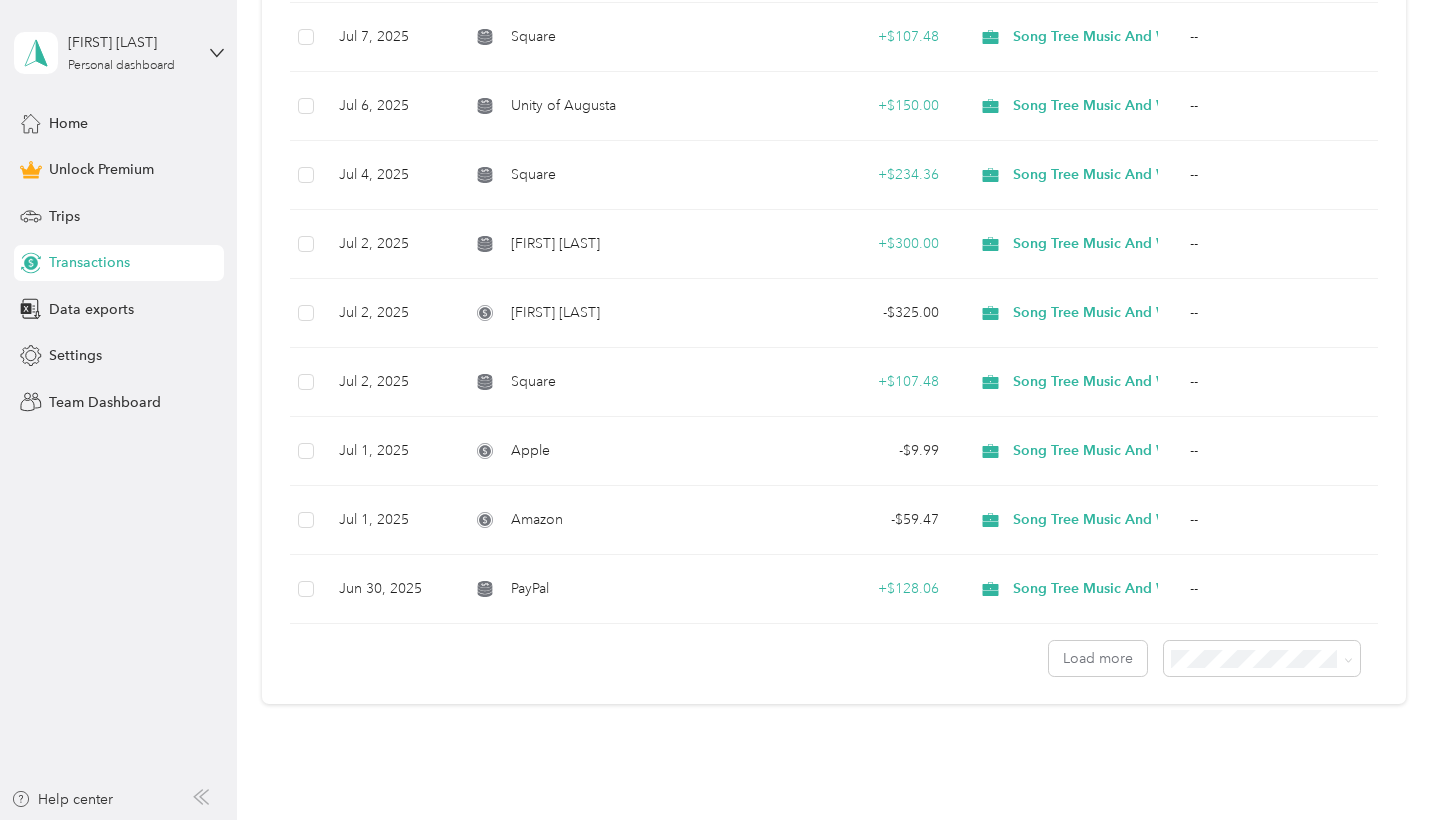 scroll, scrollTop: 1444, scrollLeft: 0, axis: vertical 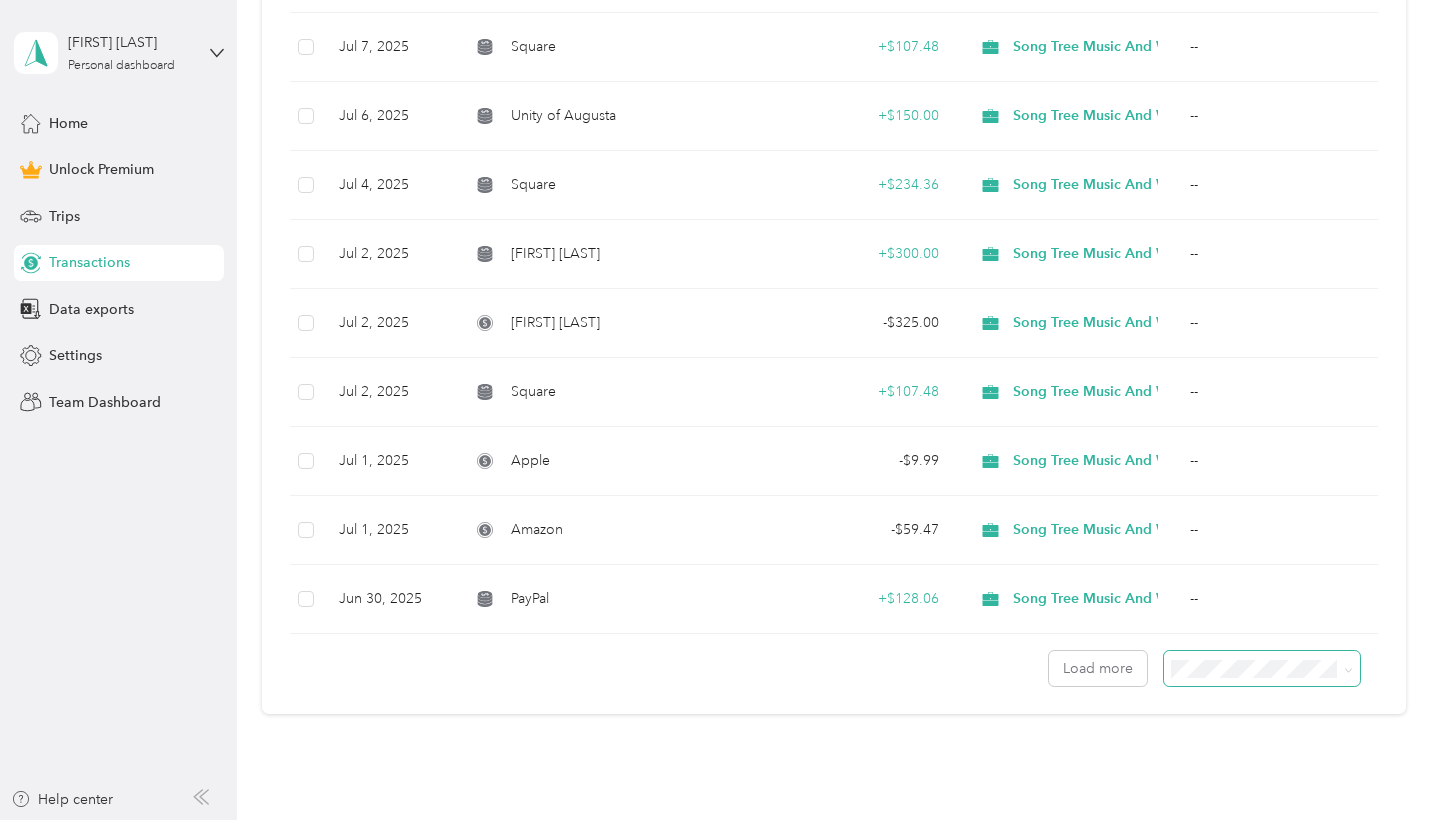 click 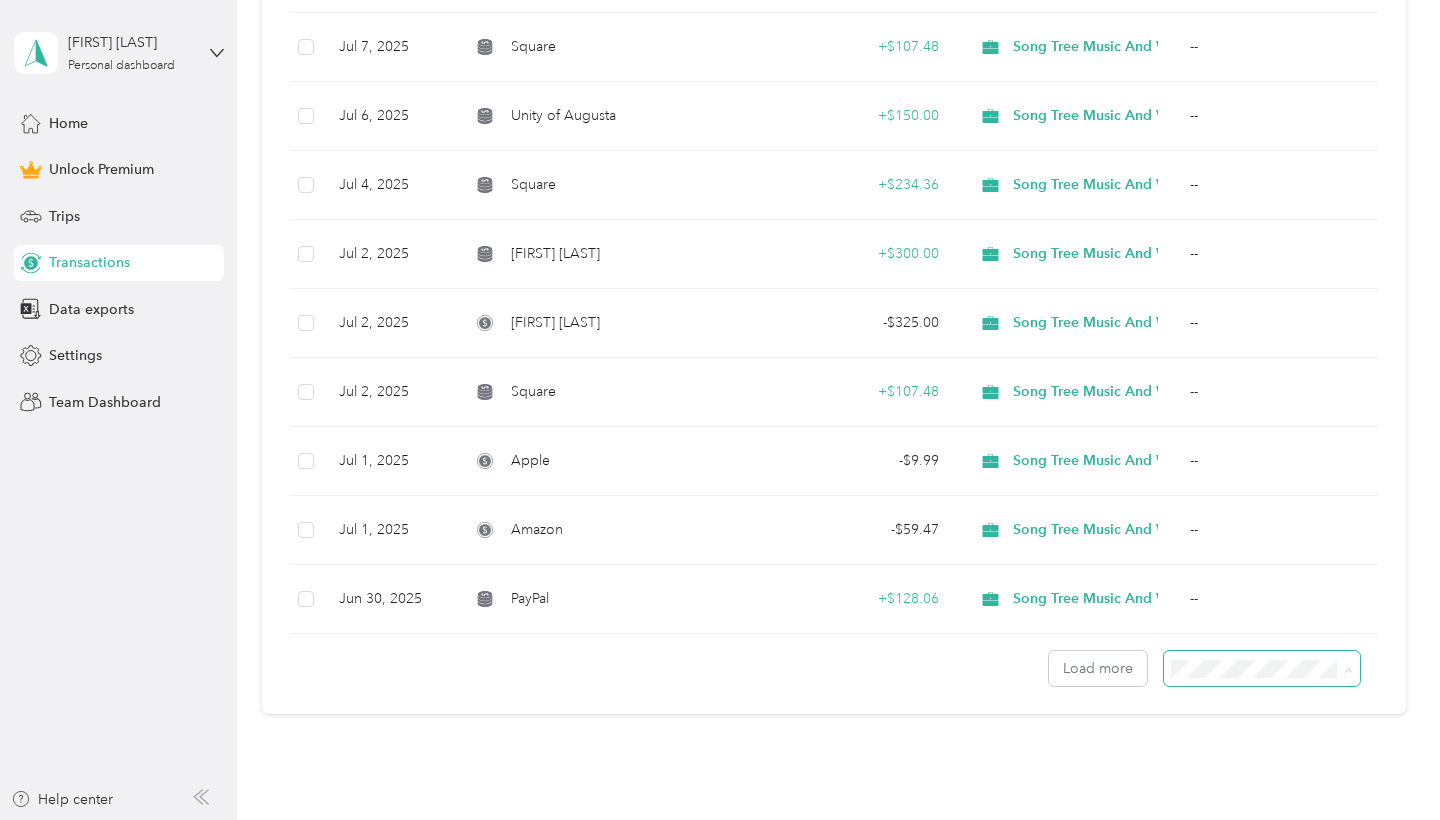click on "100 per load" at bounding box center (1267, 775) 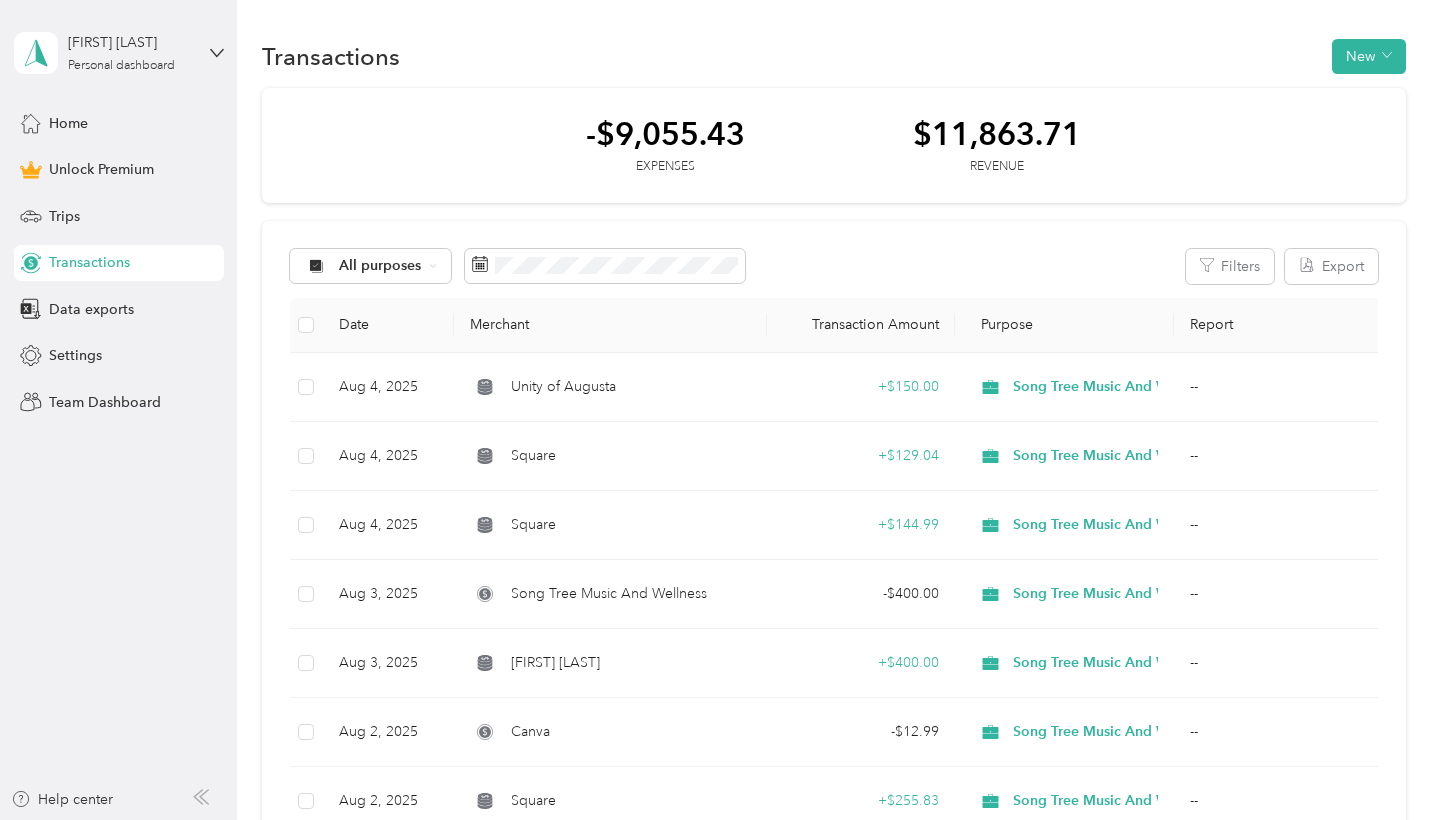 scroll, scrollTop: 0, scrollLeft: 0, axis: both 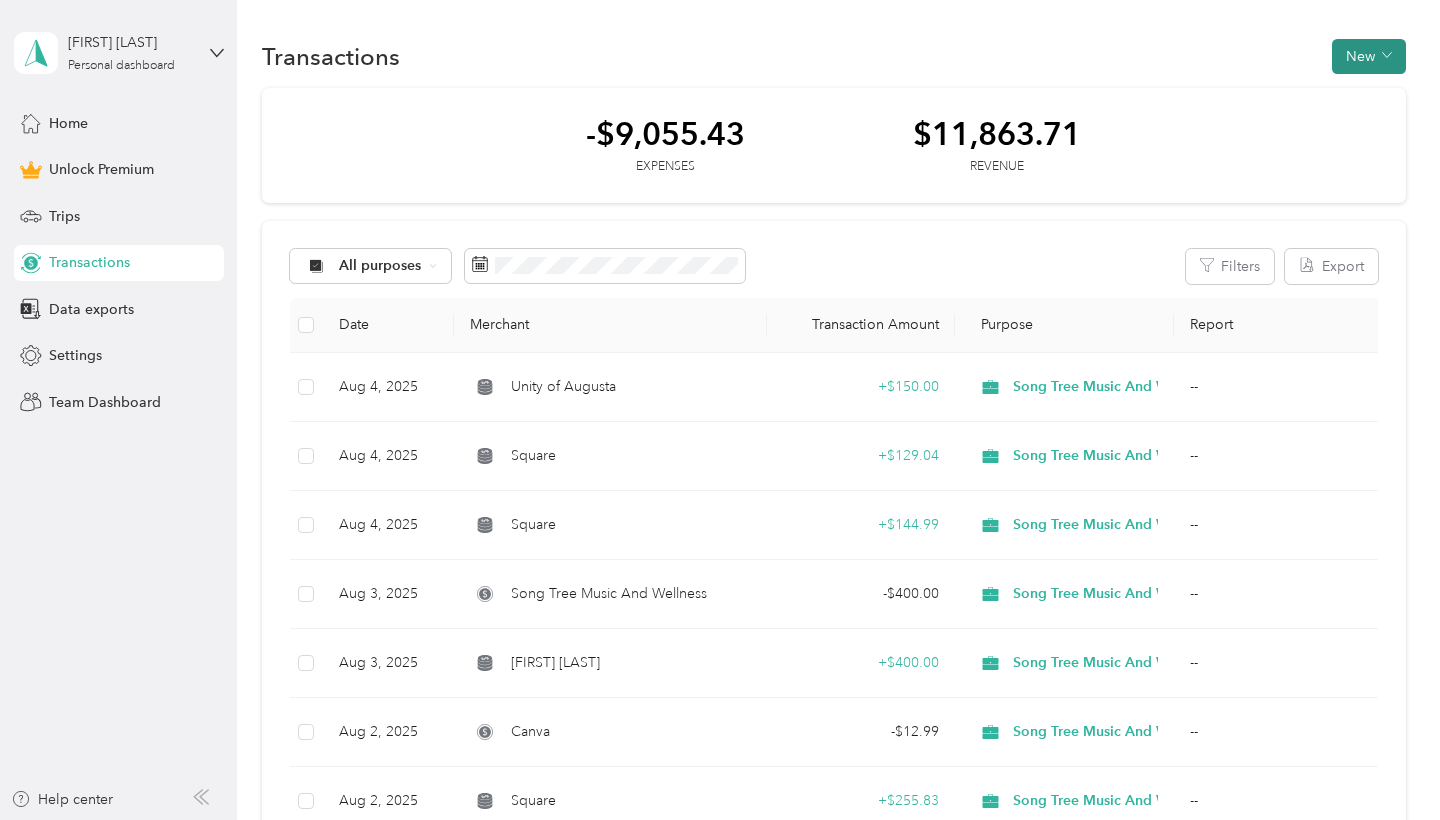 click at bounding box center [1387, 56] 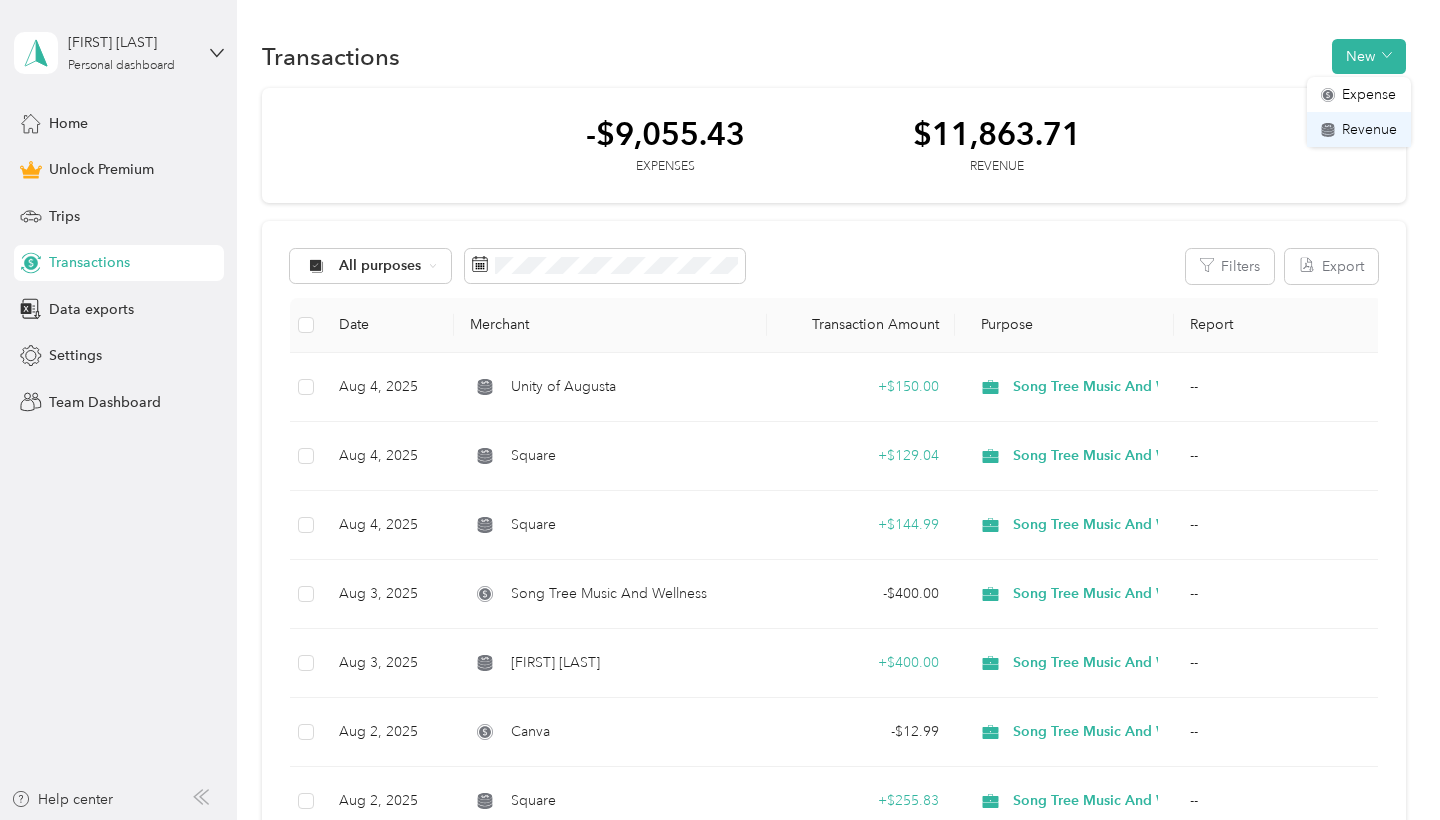 click on "Revenue" at bounding box center [1369, 129] 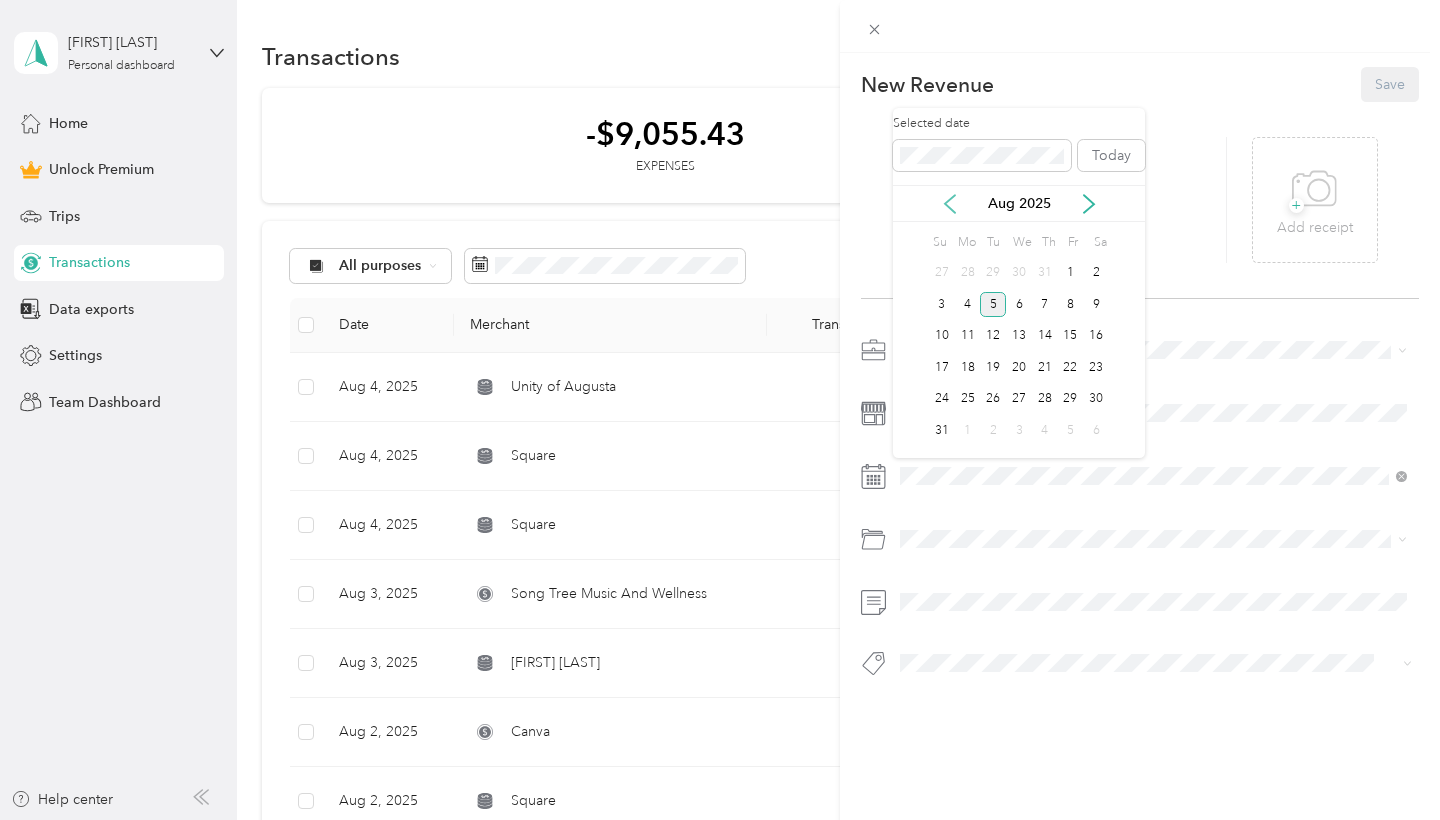 click 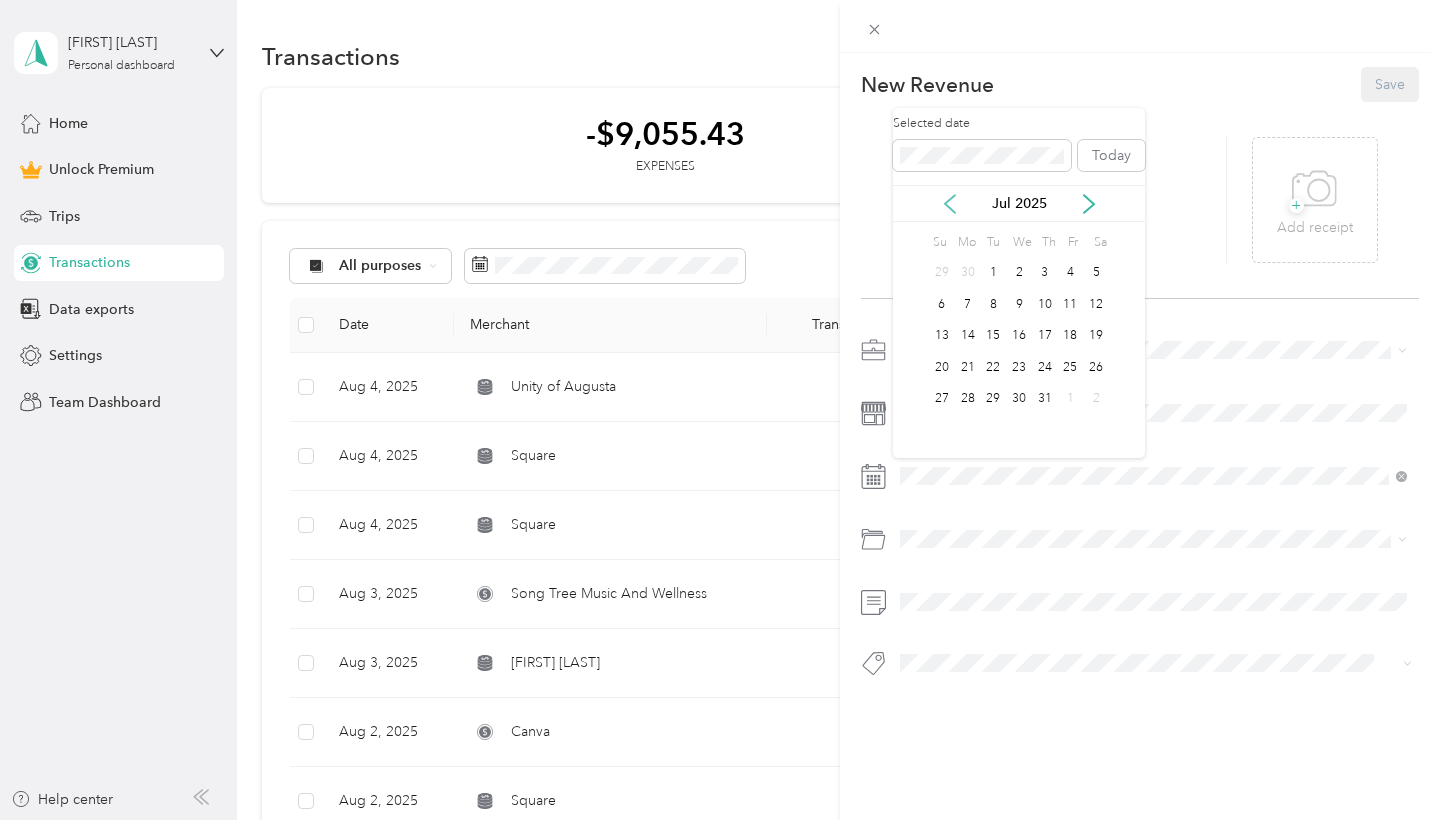 click 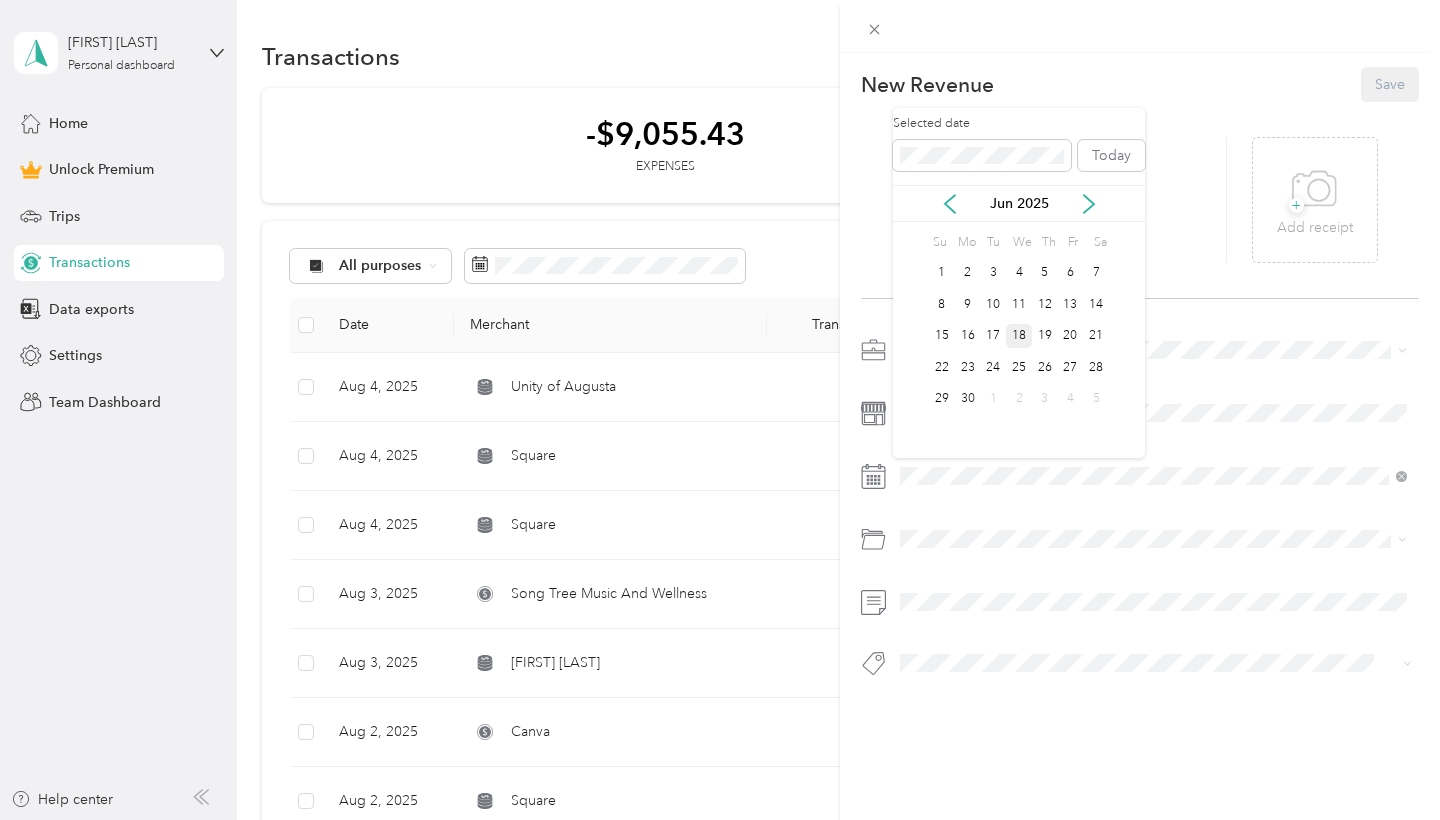 click on "18" at bounding box center (1019, 336) 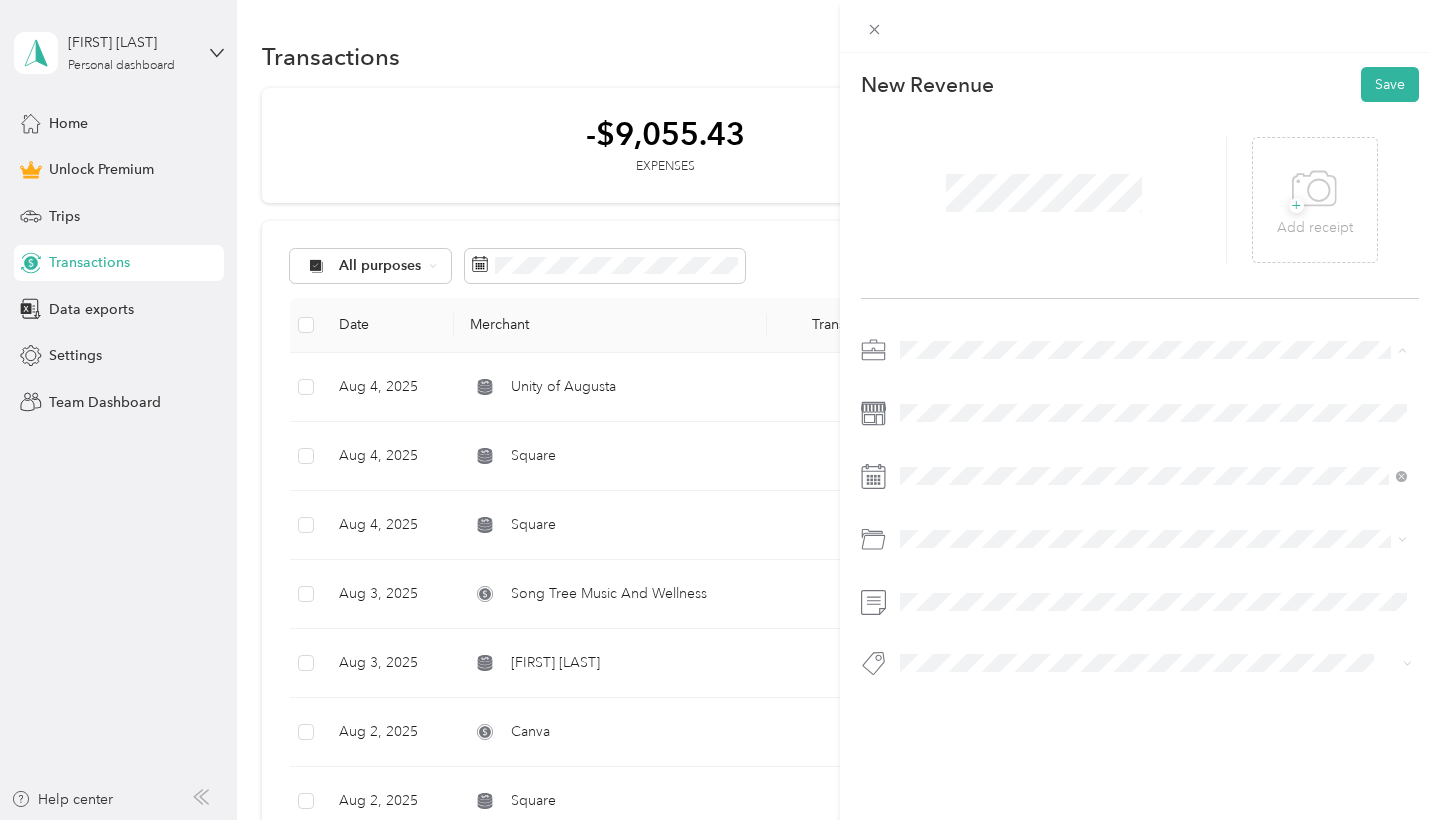 click on "Song Tree Music And Wellness" at bounding box center [1005, 455] 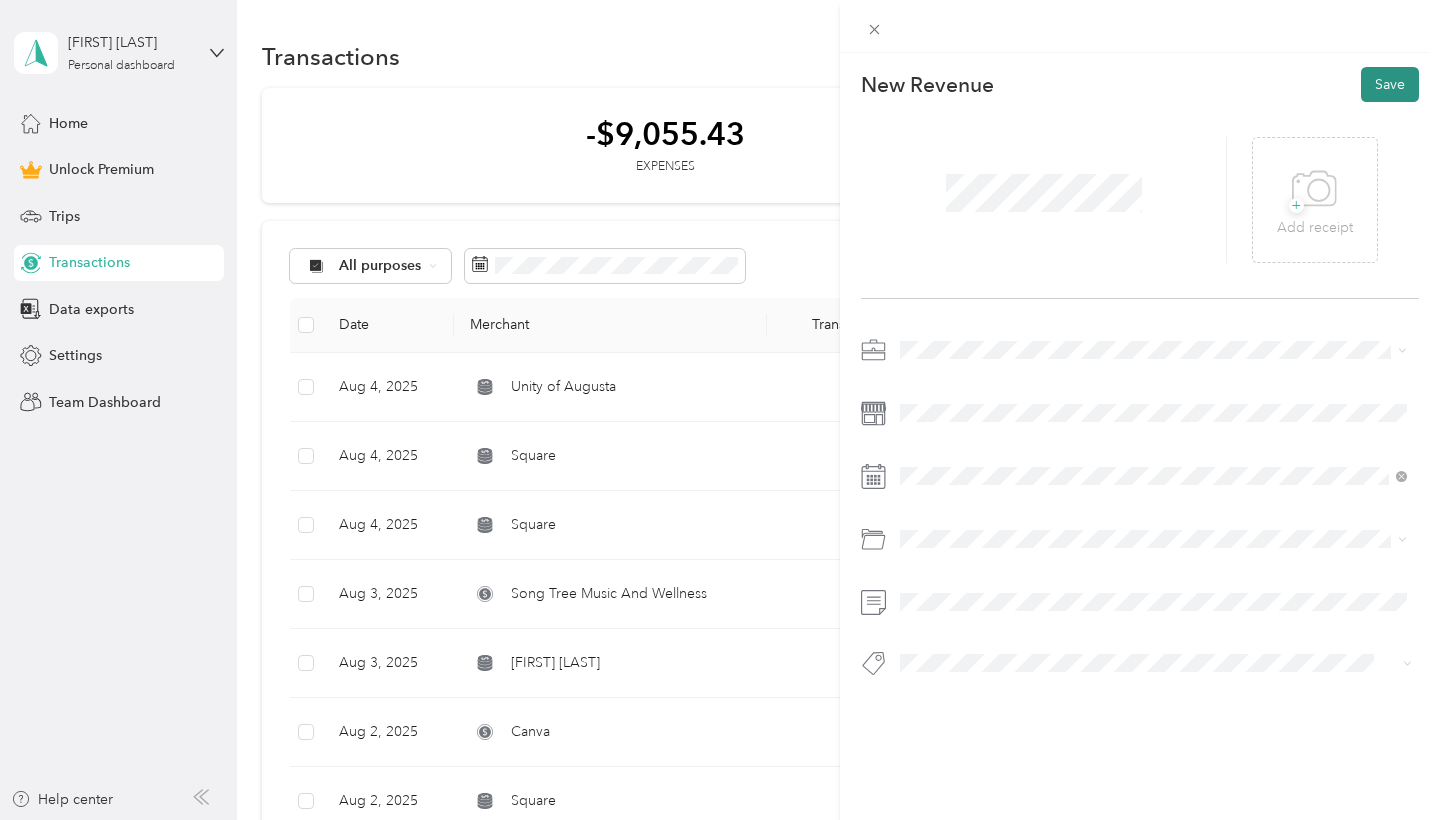 click on "Save" at bounding box center [1390, 84] 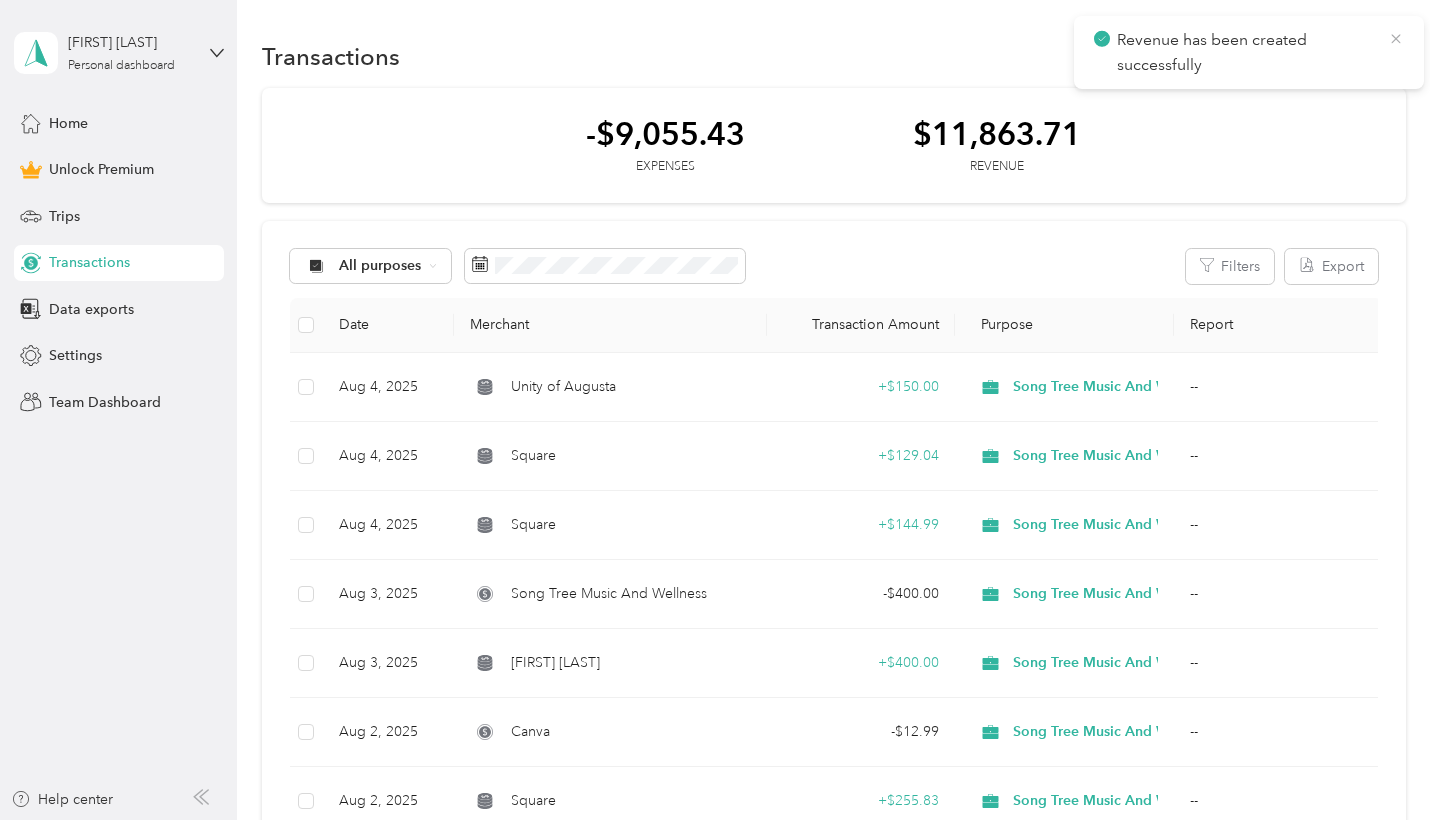 click 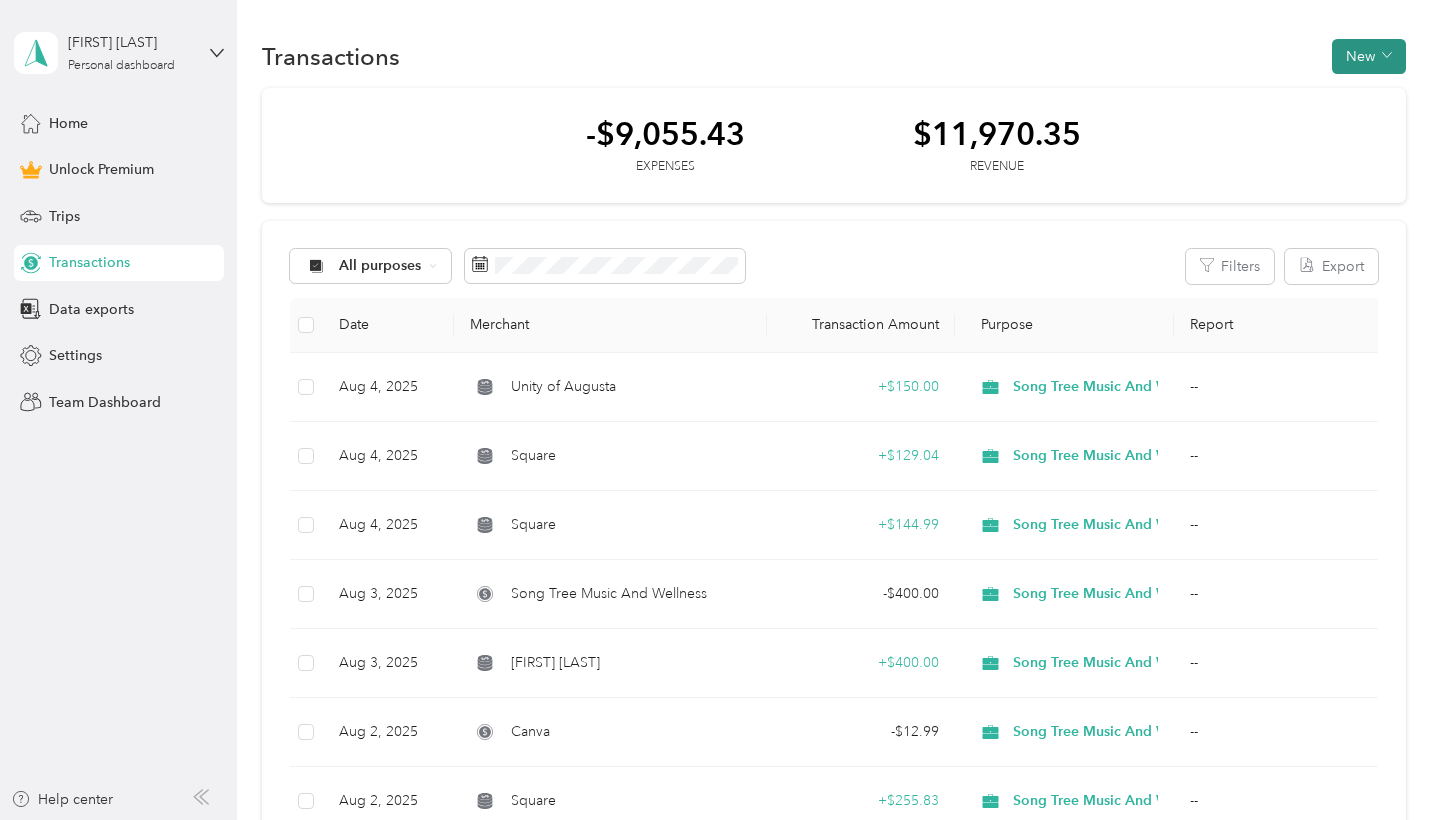 click on "New" at bounding box center (1369, 56) 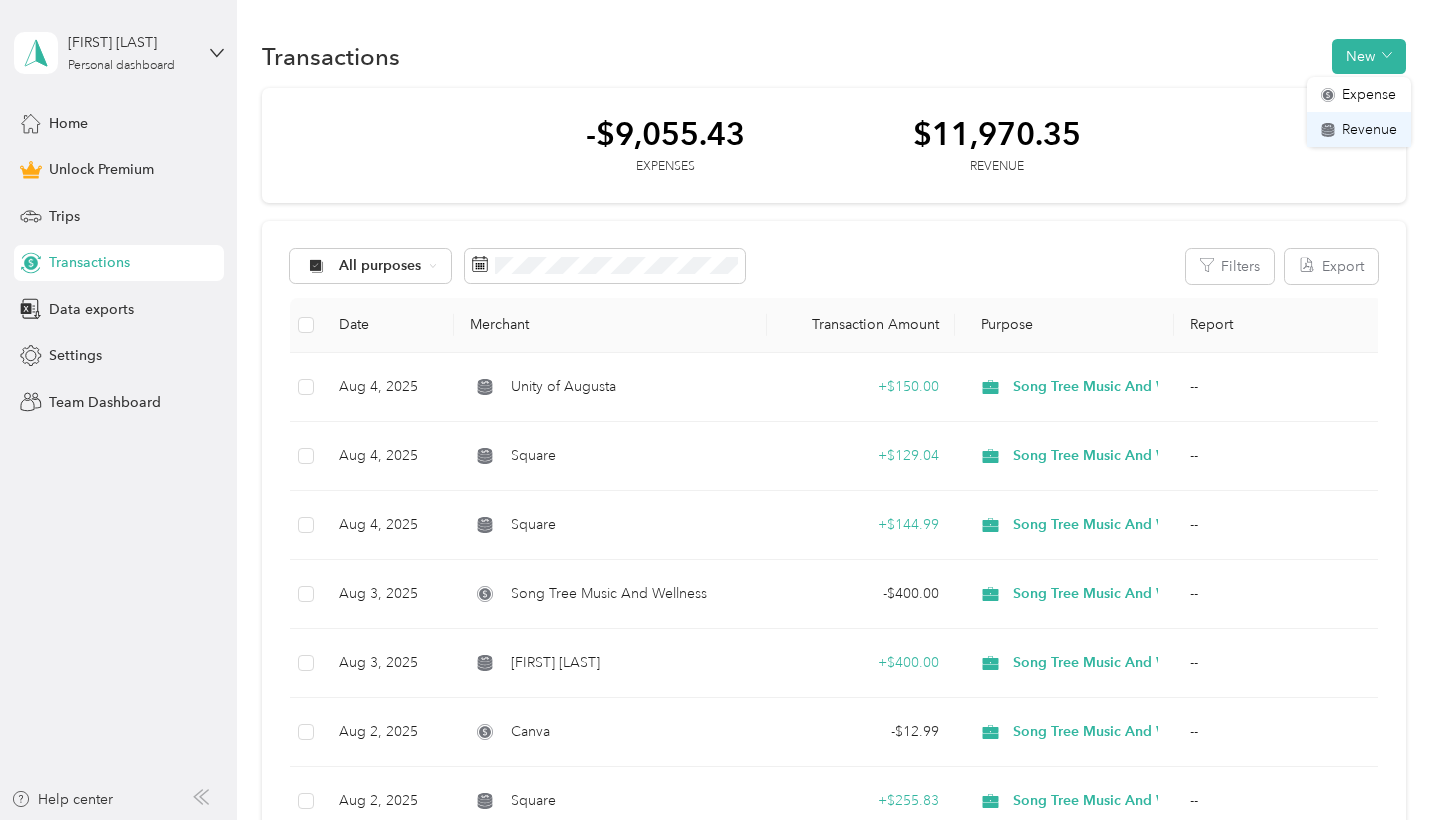 click on "Revenue" at bounding box center [1369, 129] 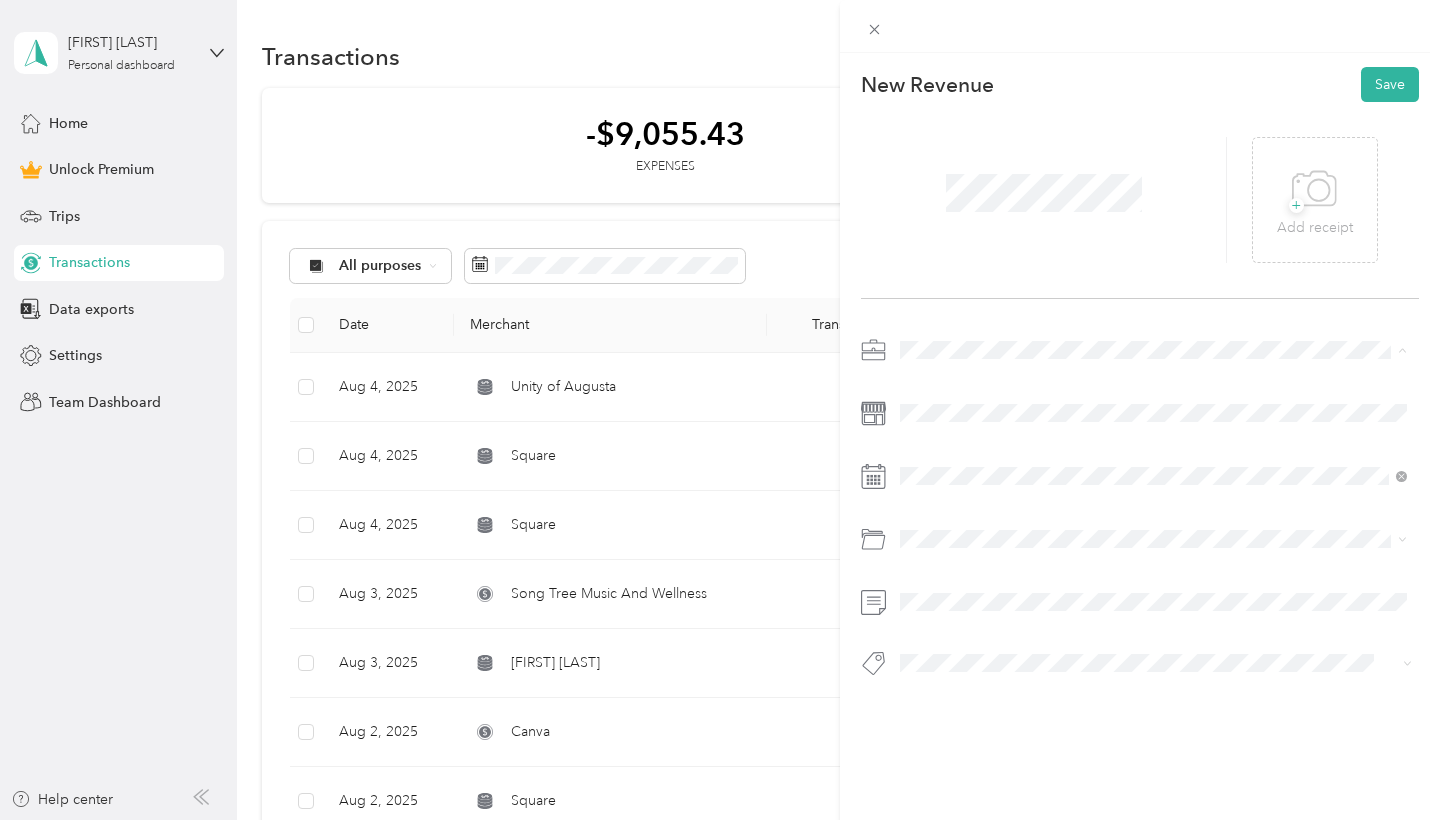 click on "Song Tree Music And Wellness" at bounding box center (1153, 455) 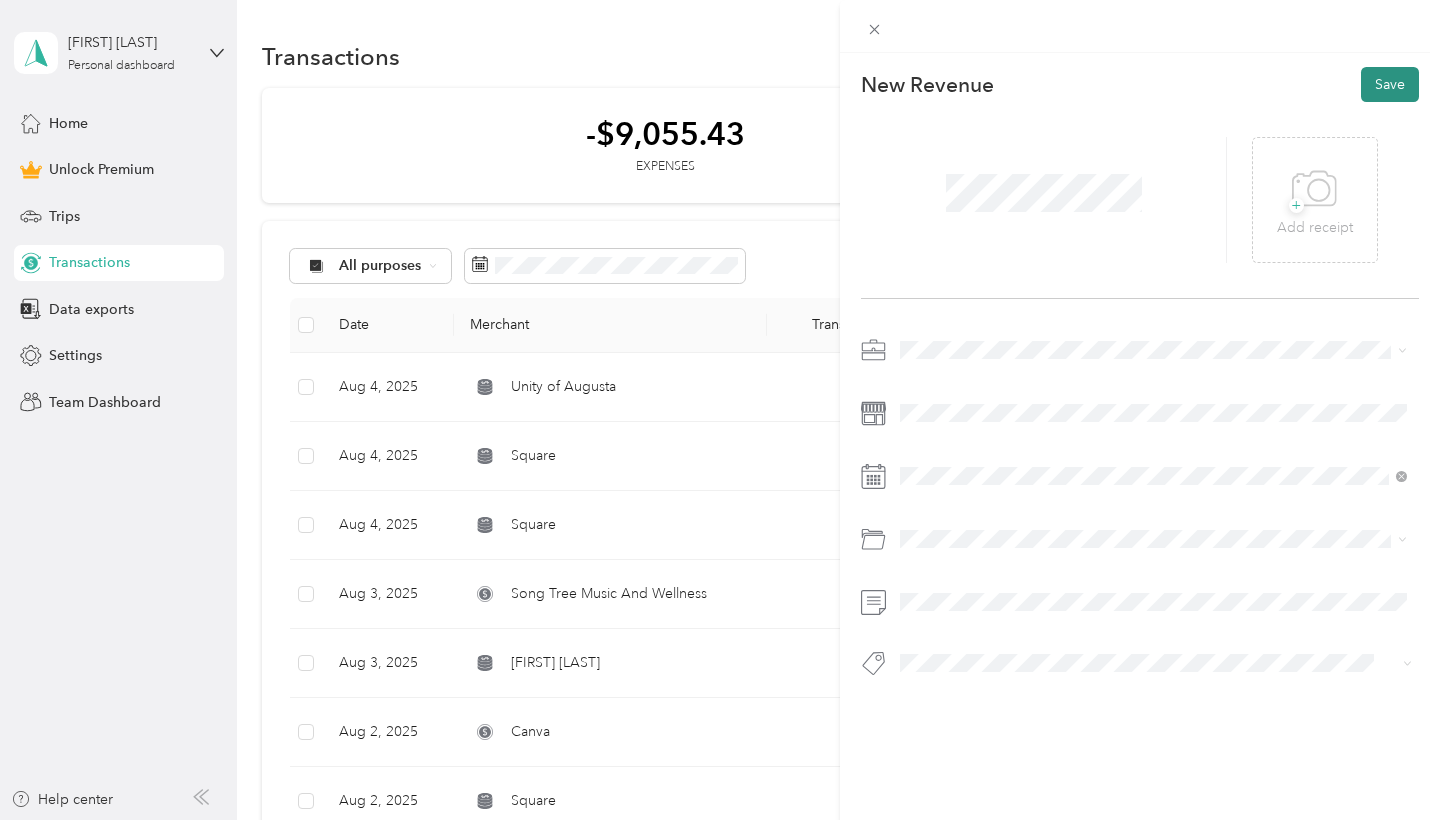 click on "Save" at bounding box center [1390, 84] 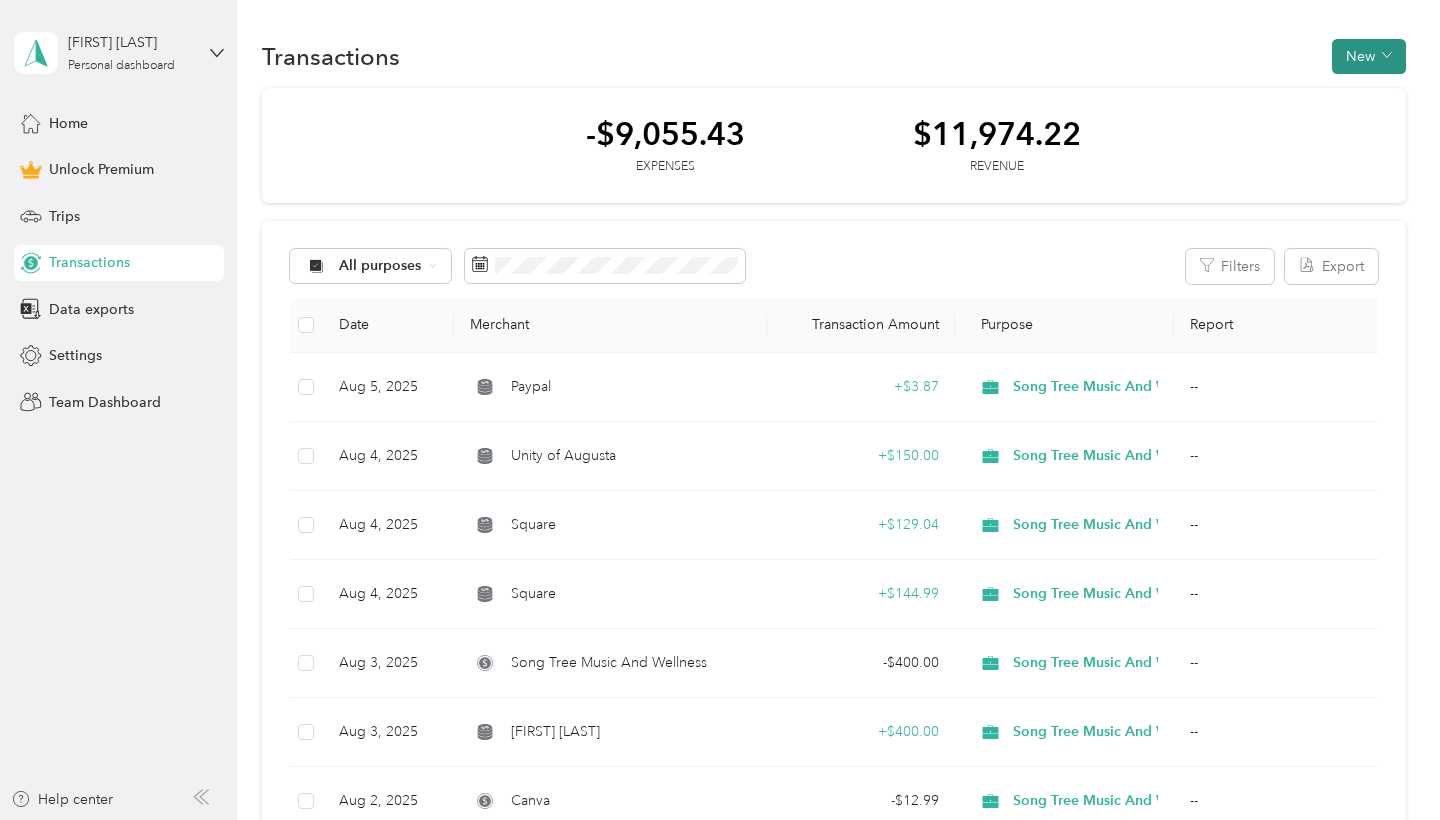 click 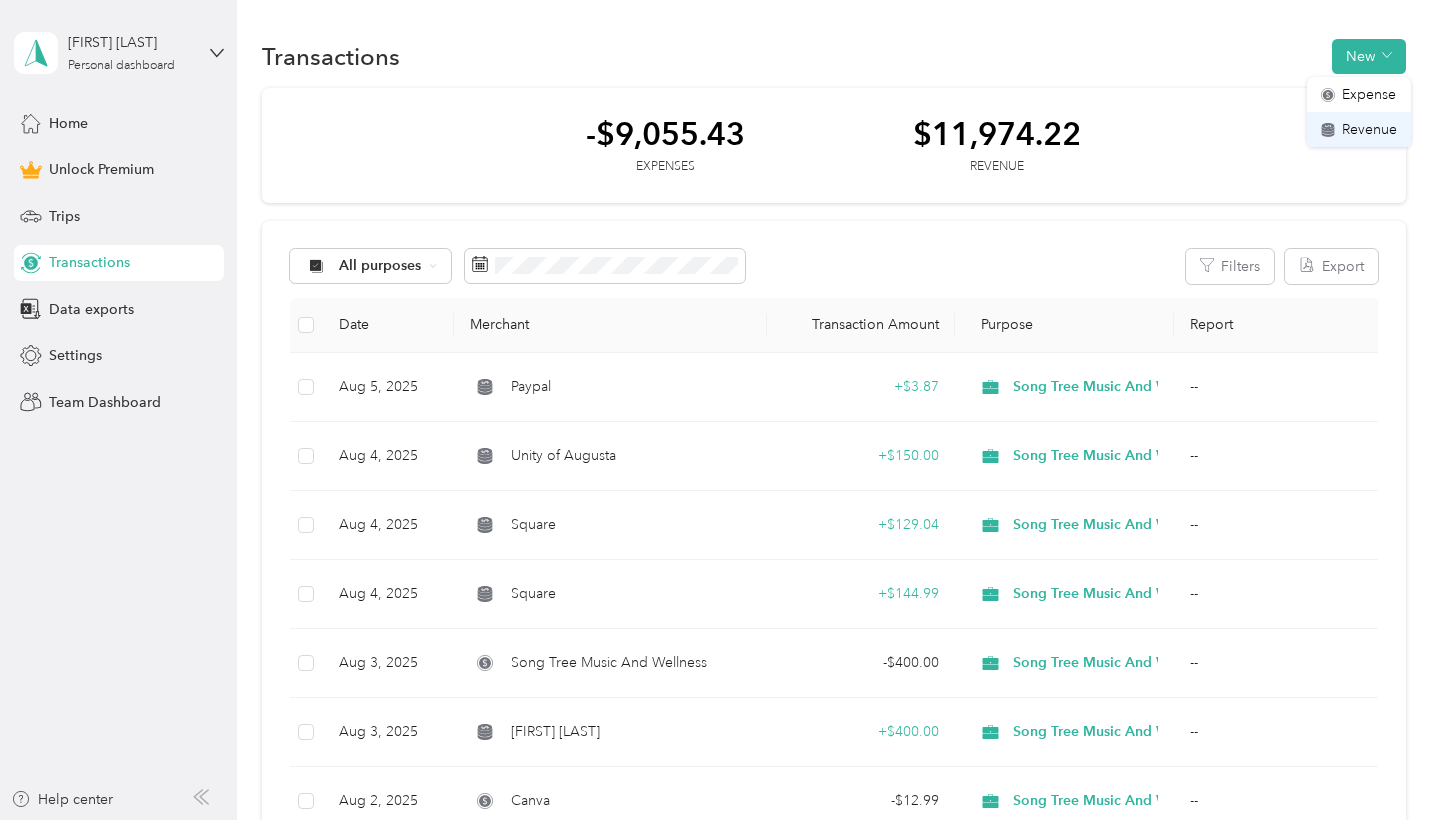 click on "Revenue" at bounding box center (1369, 129) 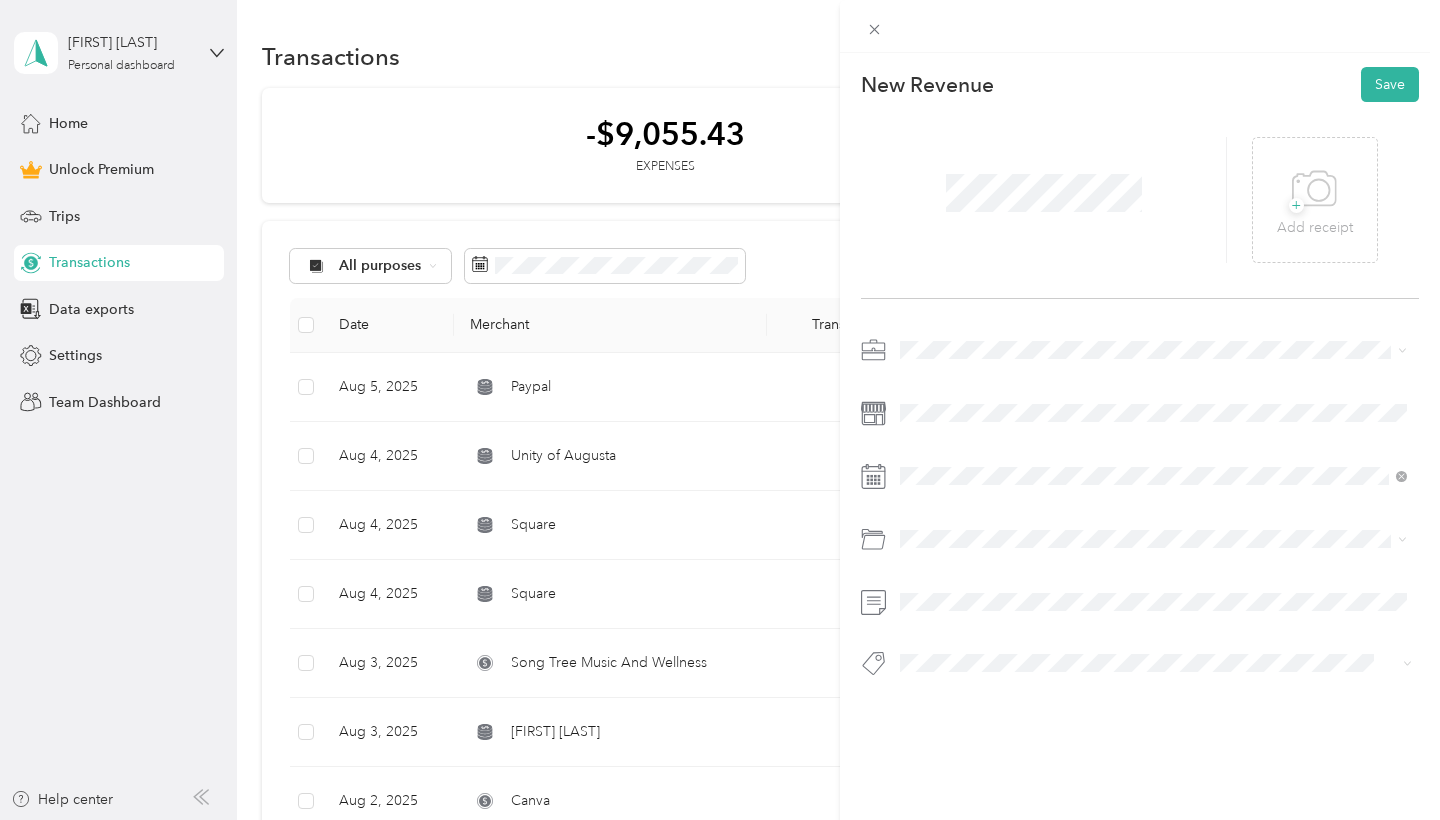 click on "Song Tree Music And Wellness" at bounding box center (1153, 453) 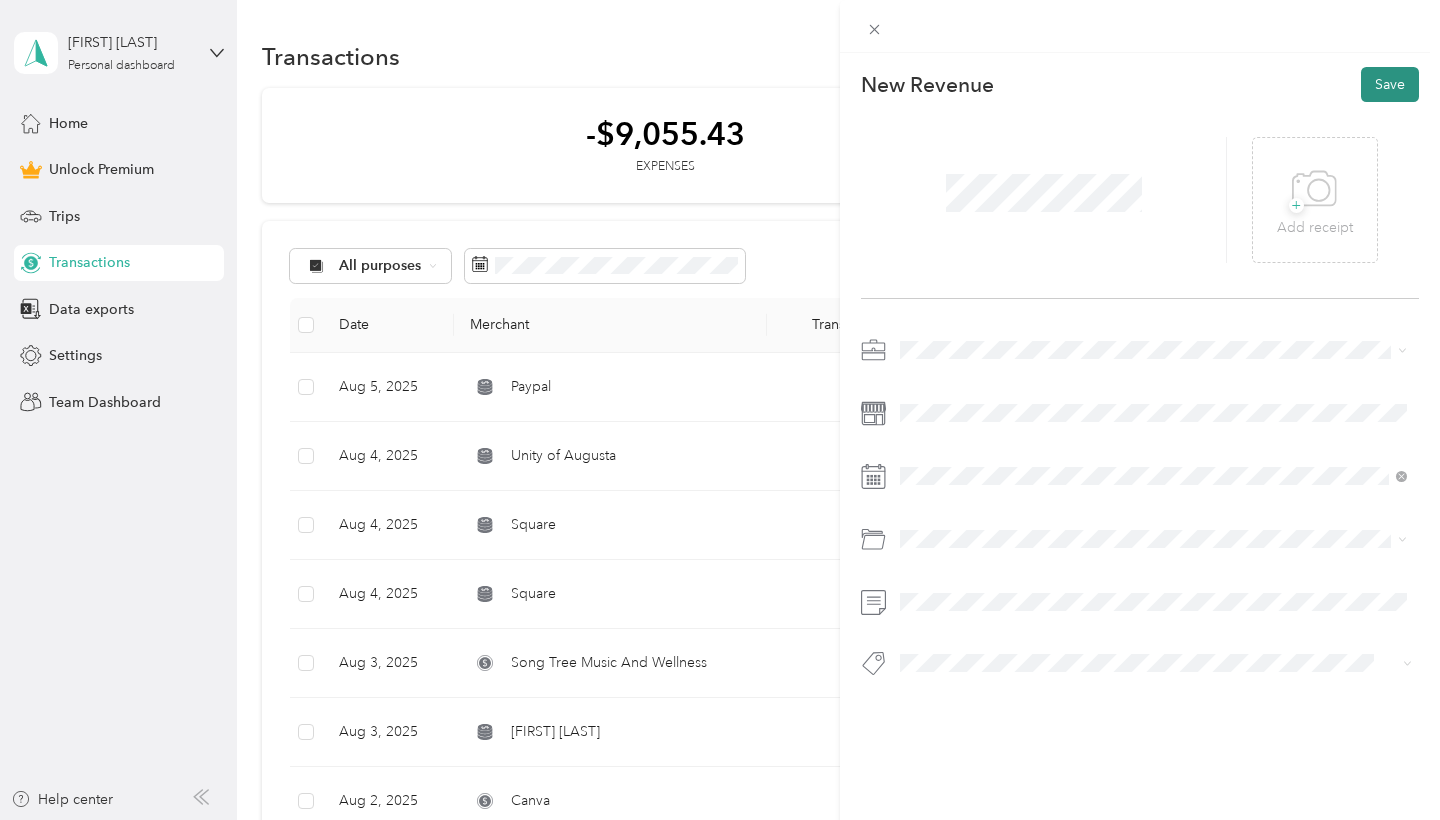 click on "Save" at bounding box center (1390, 84) 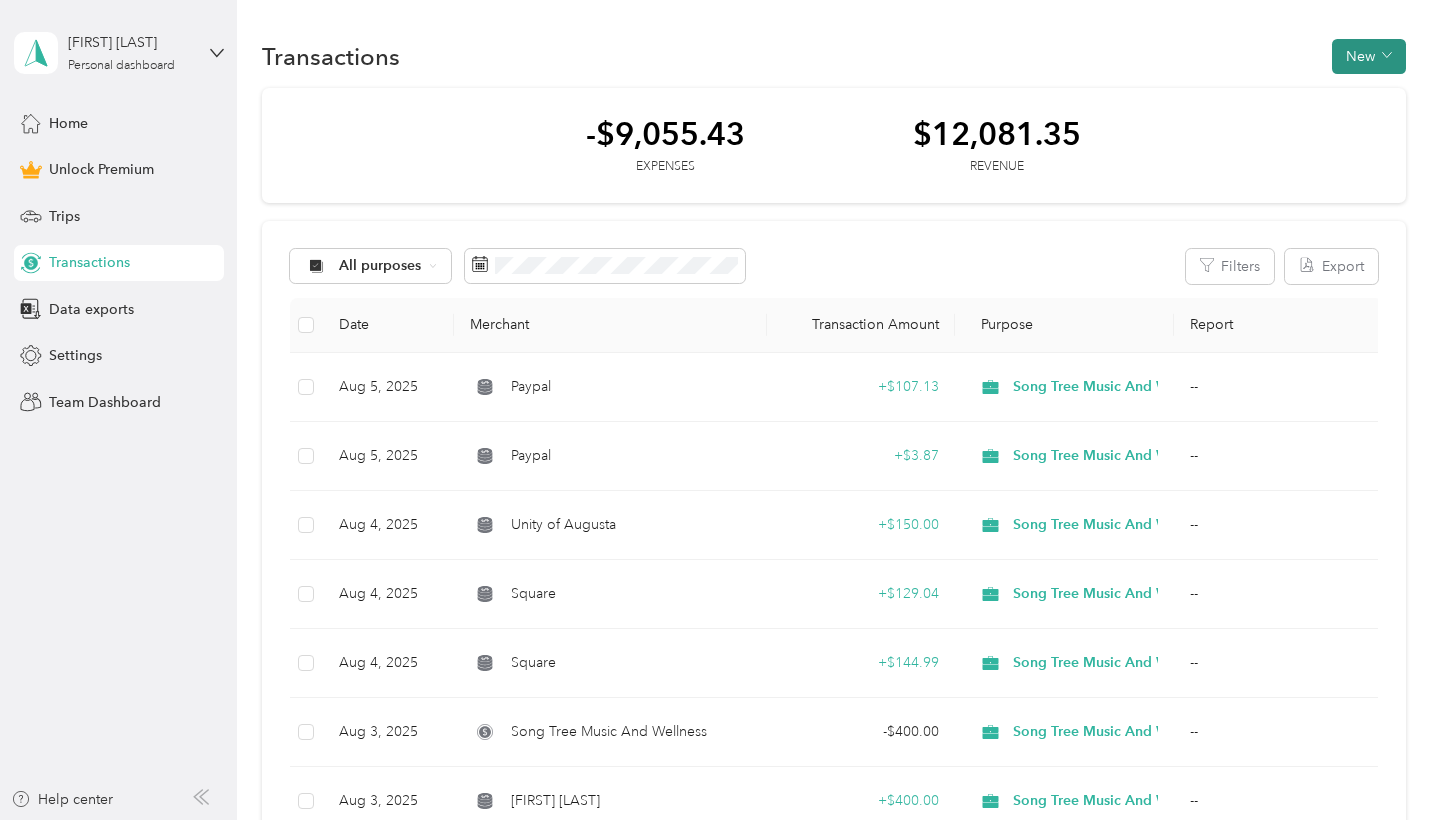 scroll, scrollTop: 0, scrollLeft: 0, axis: both 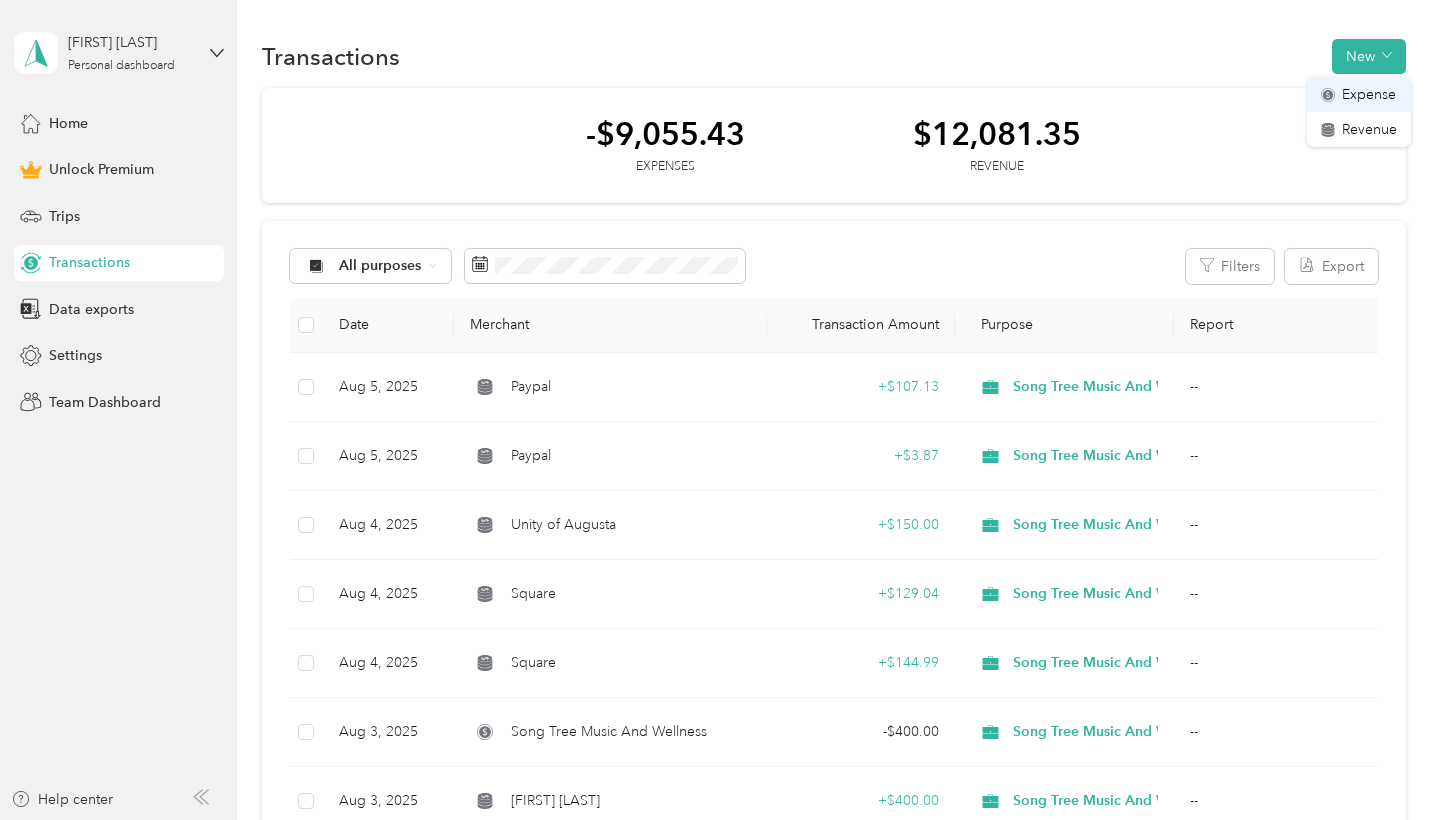 click on "Expense" at bounding box center (1359, 94) 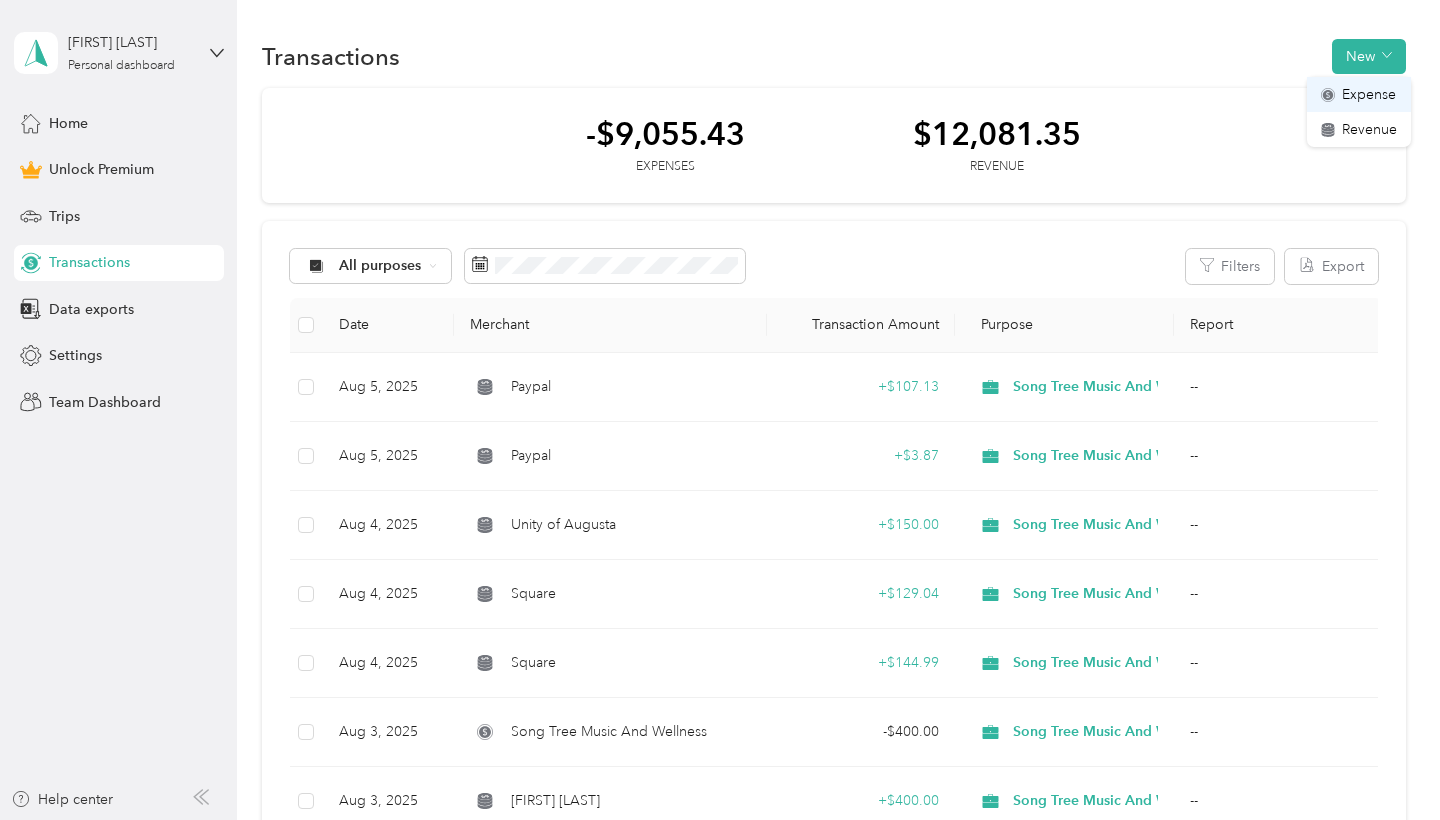 click on "Expense" at bounding box center (1359, 94) 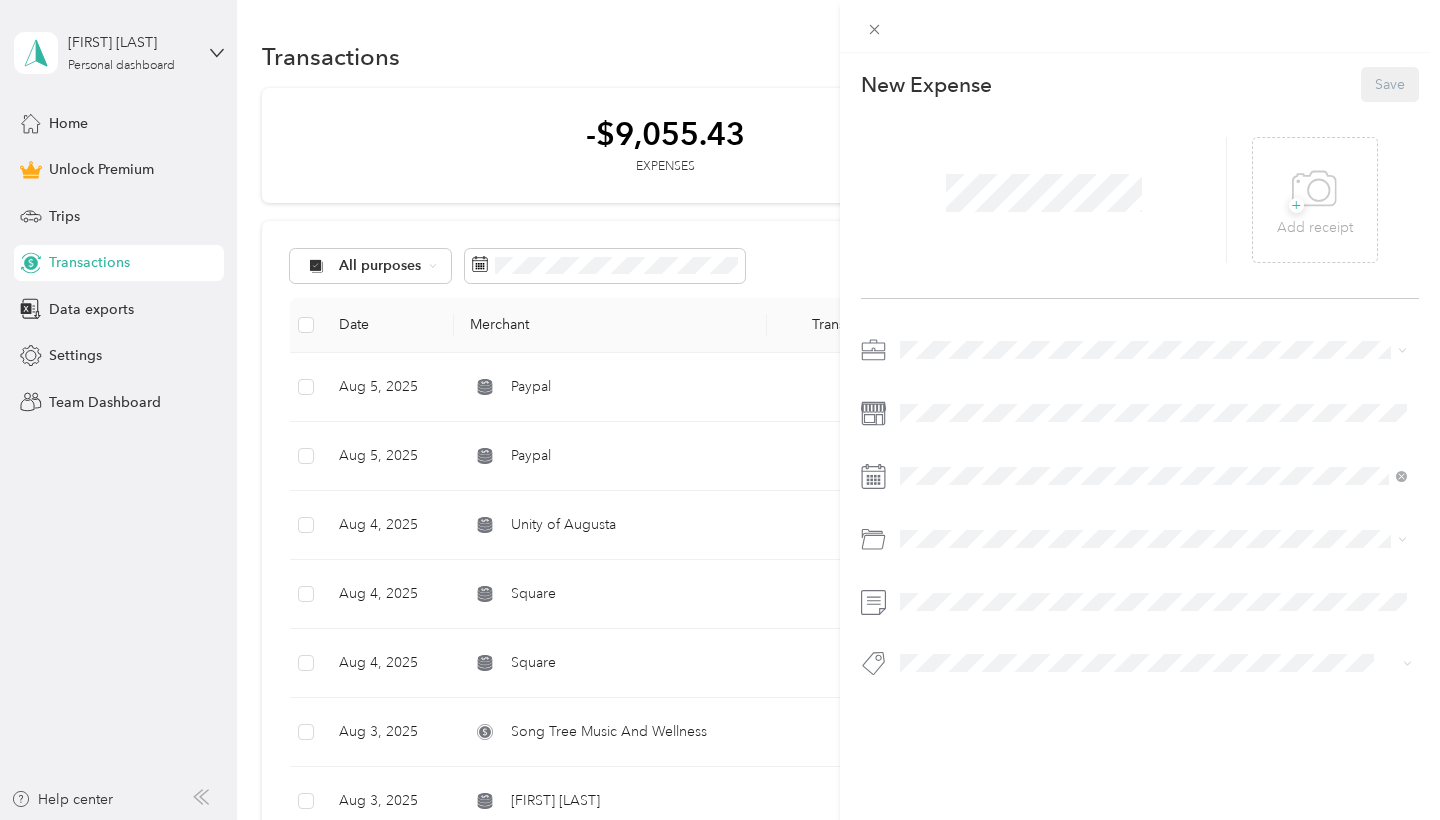 click at bounding box center (1044, 193) 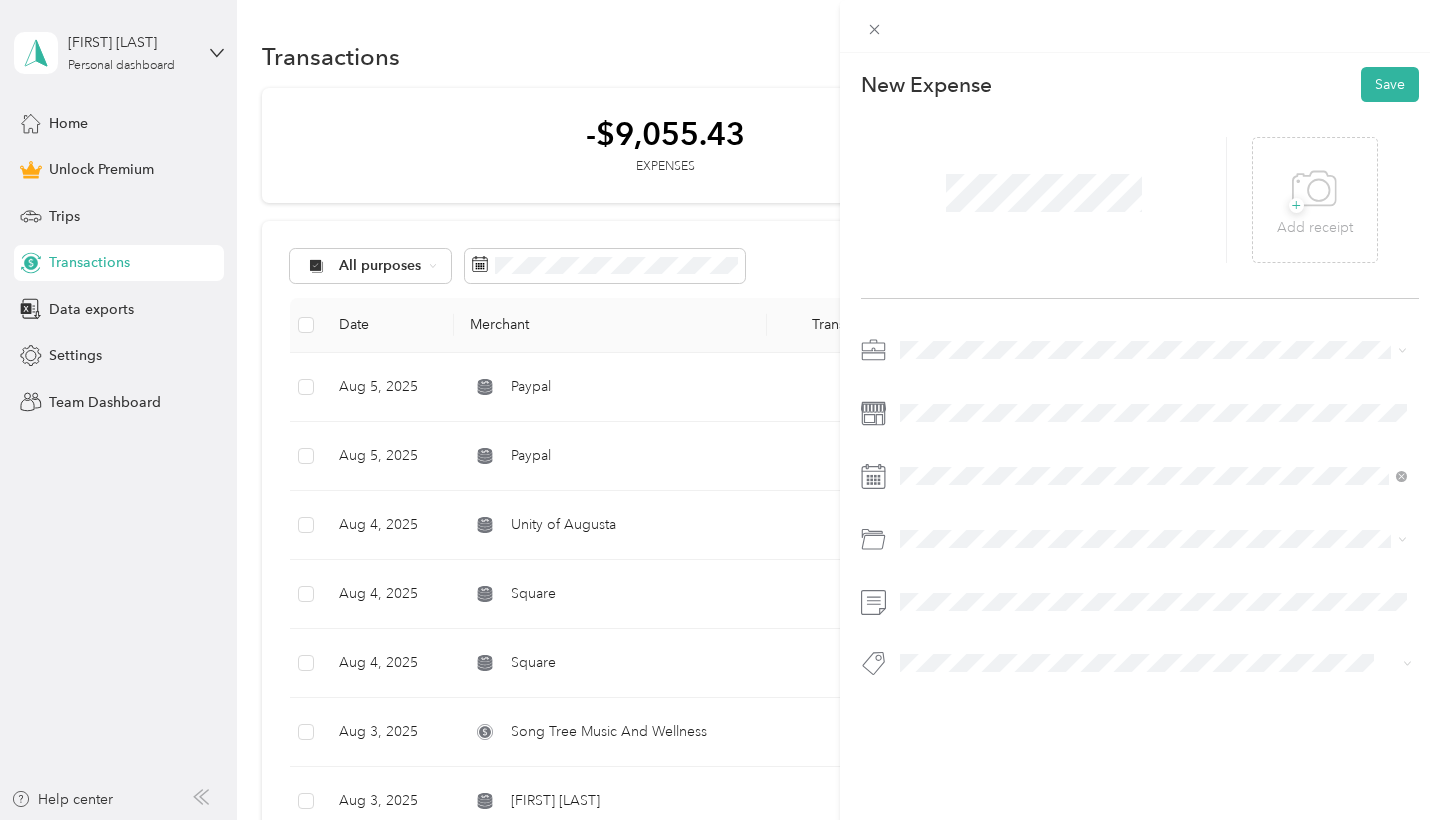 click at bounding box center (1156, 350) 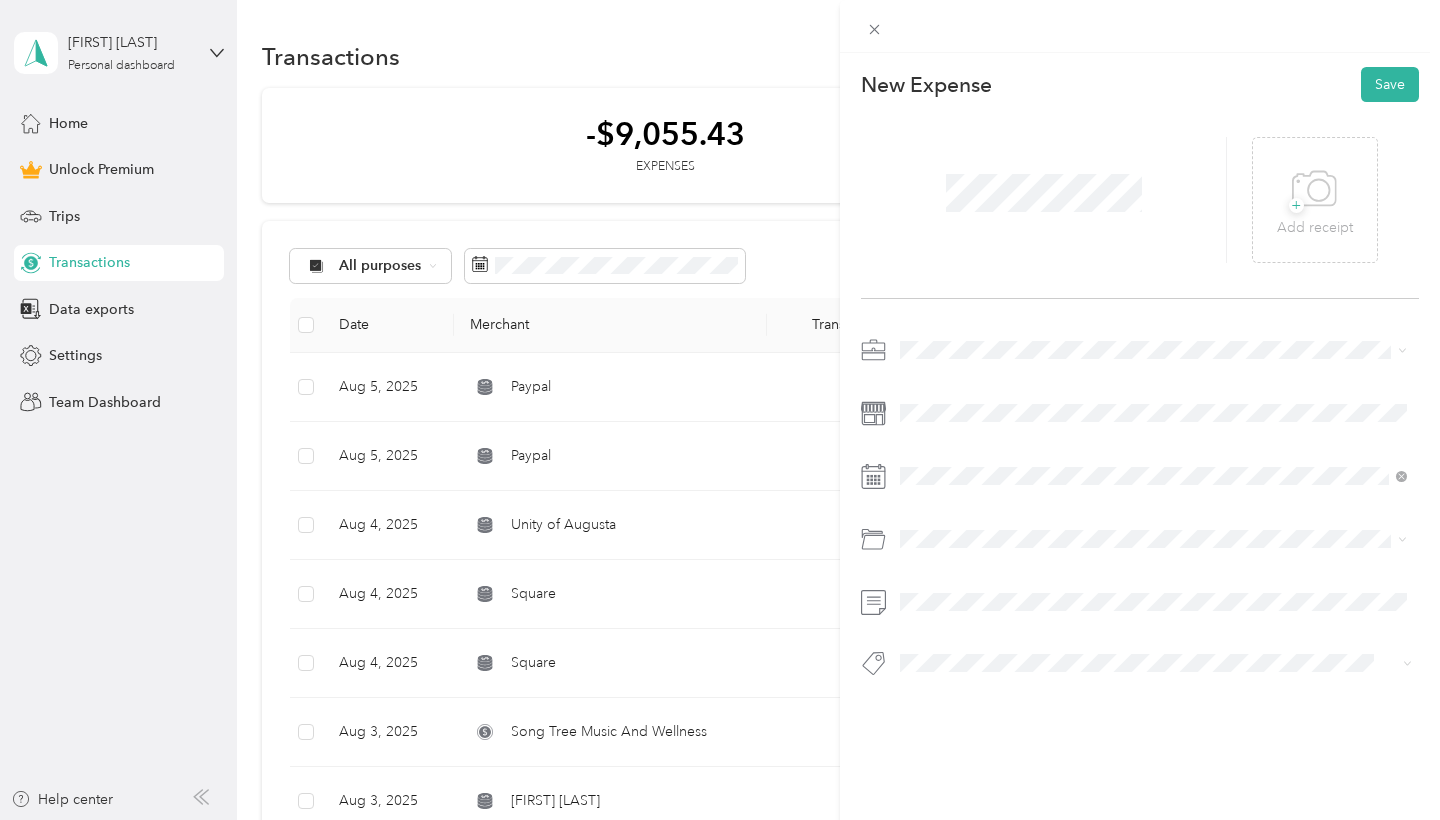 click on "Song Tree Music And Wellness" at bounding box center [1005, 454] 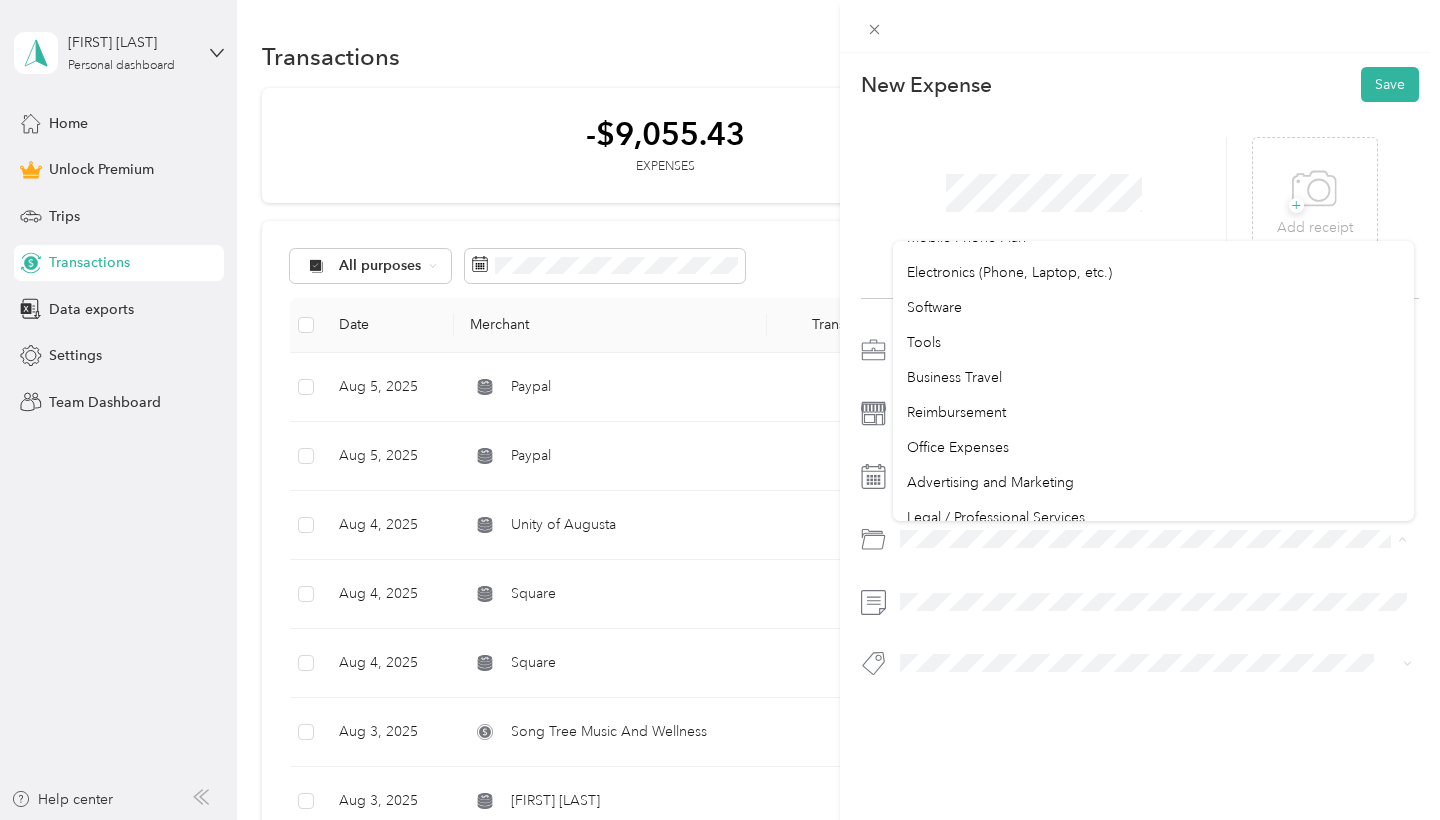 scroll, scrollTop: 569, scrollLeft: 0, axis: vertical 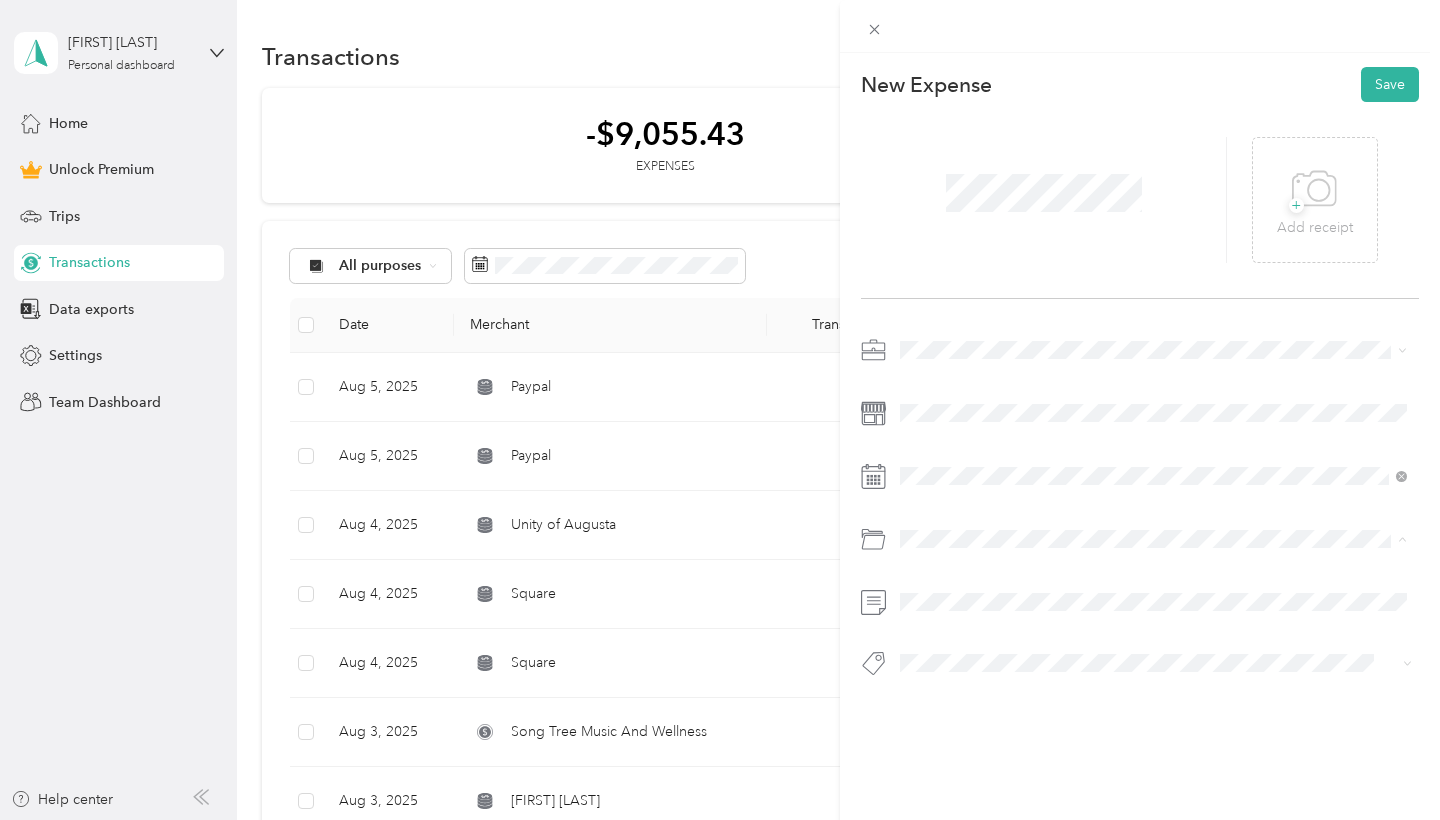 click on "Advertising and Marketing" at bounding box center (990, 480) 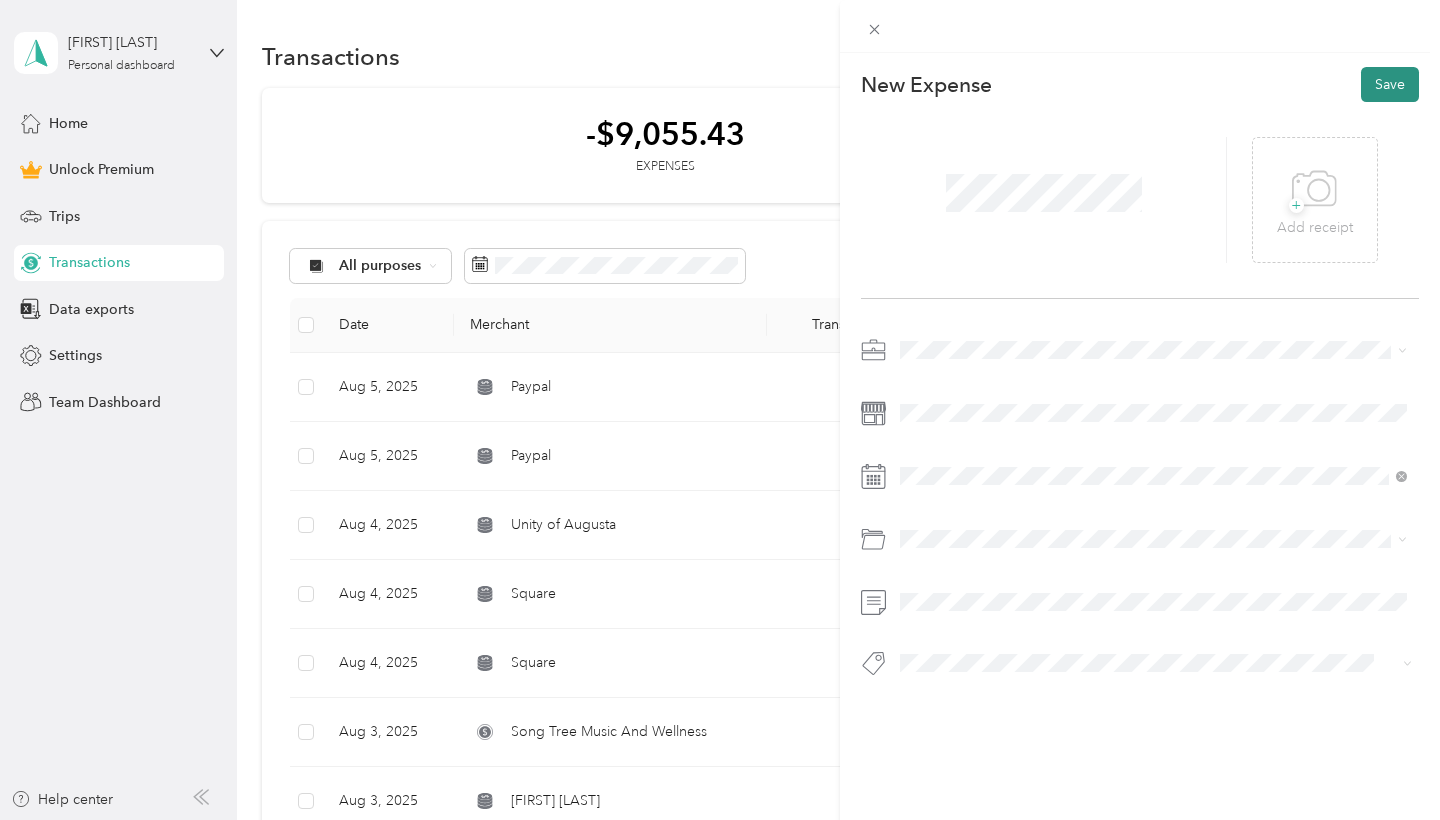 click on "Save" at bounding box center [1390, 84] 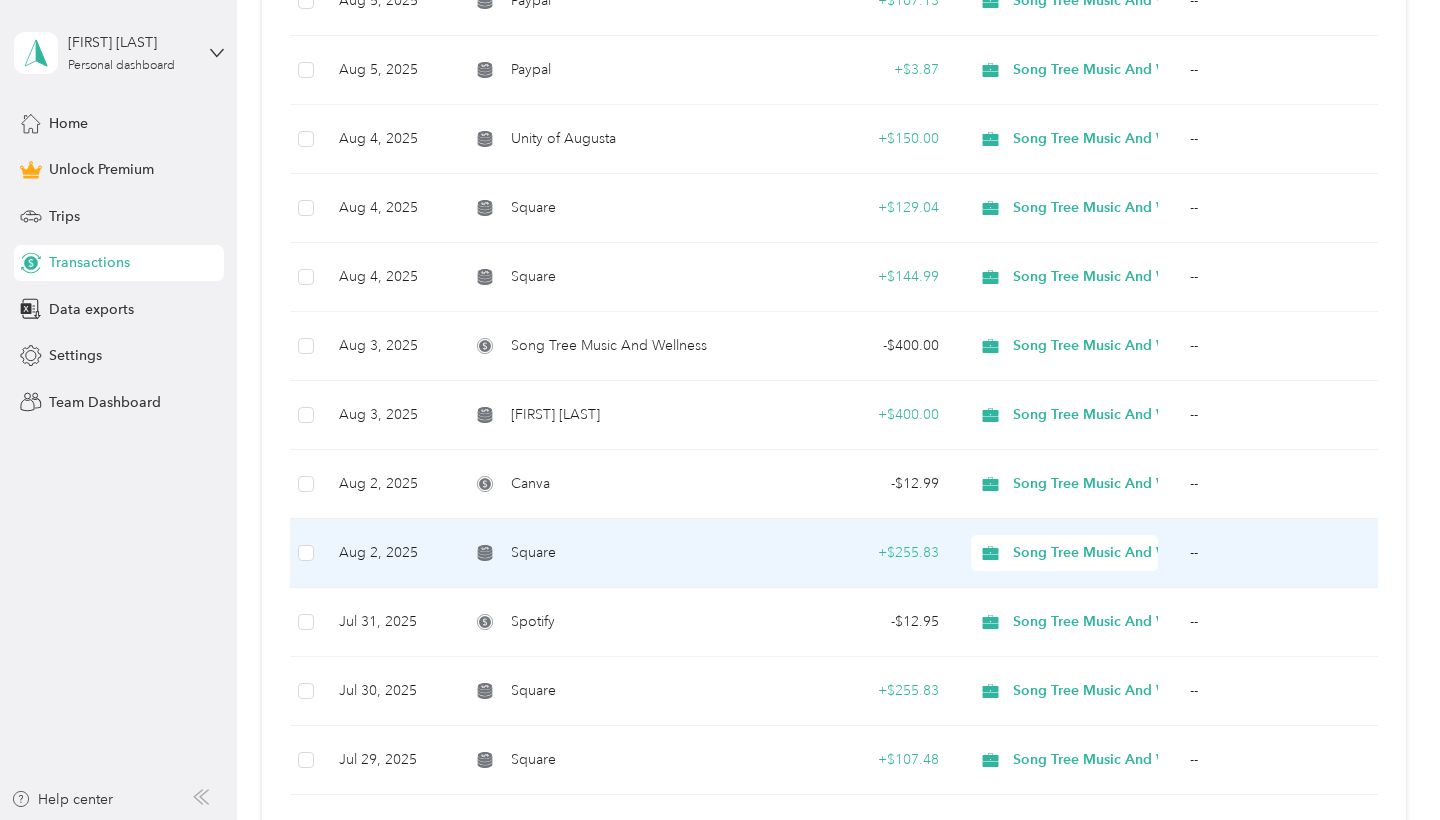 scroll, scrollTop: 461, scrollLeft: 0, axis: vertical 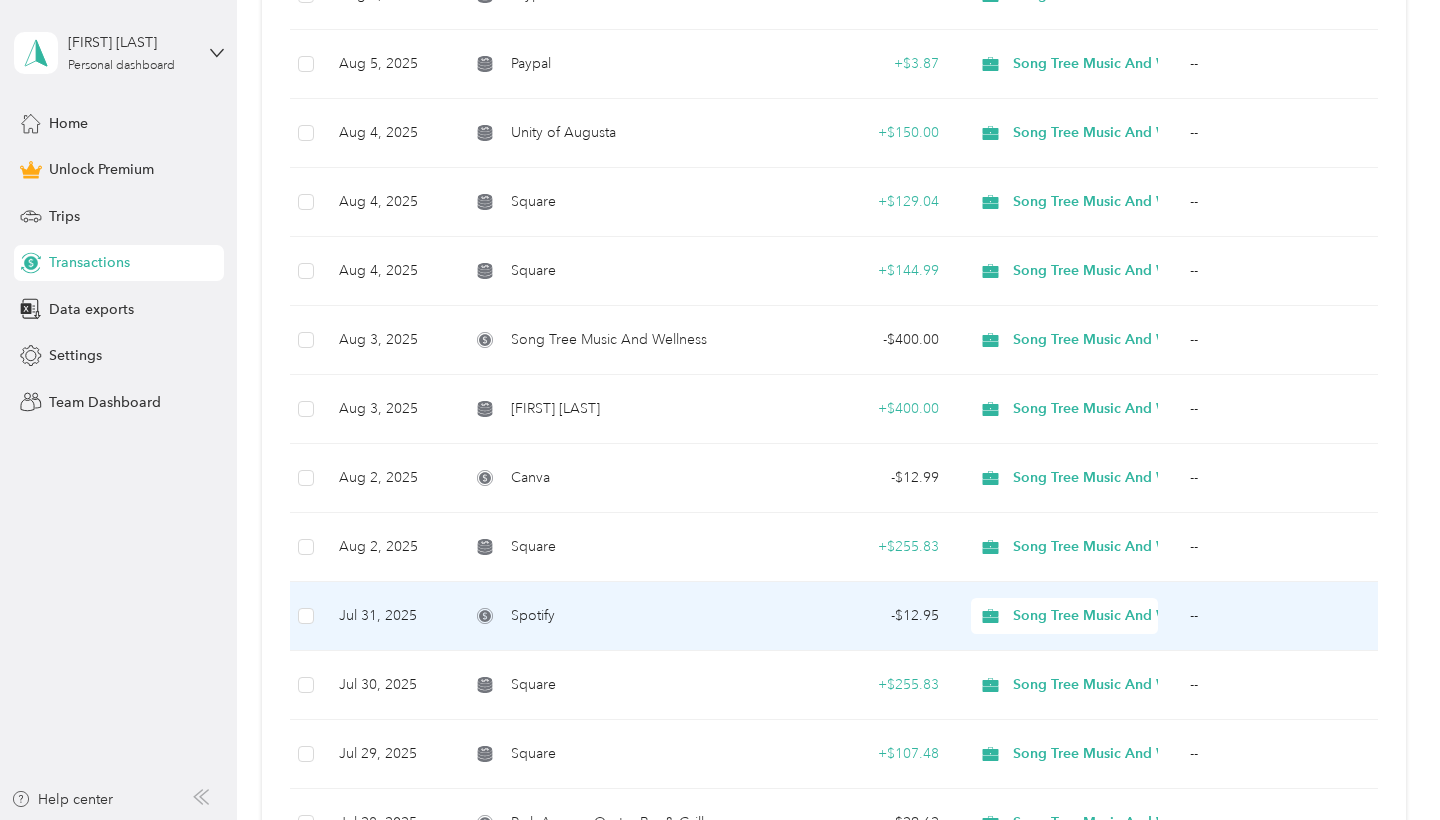 click on "--" at bounding box center (1278, 616) 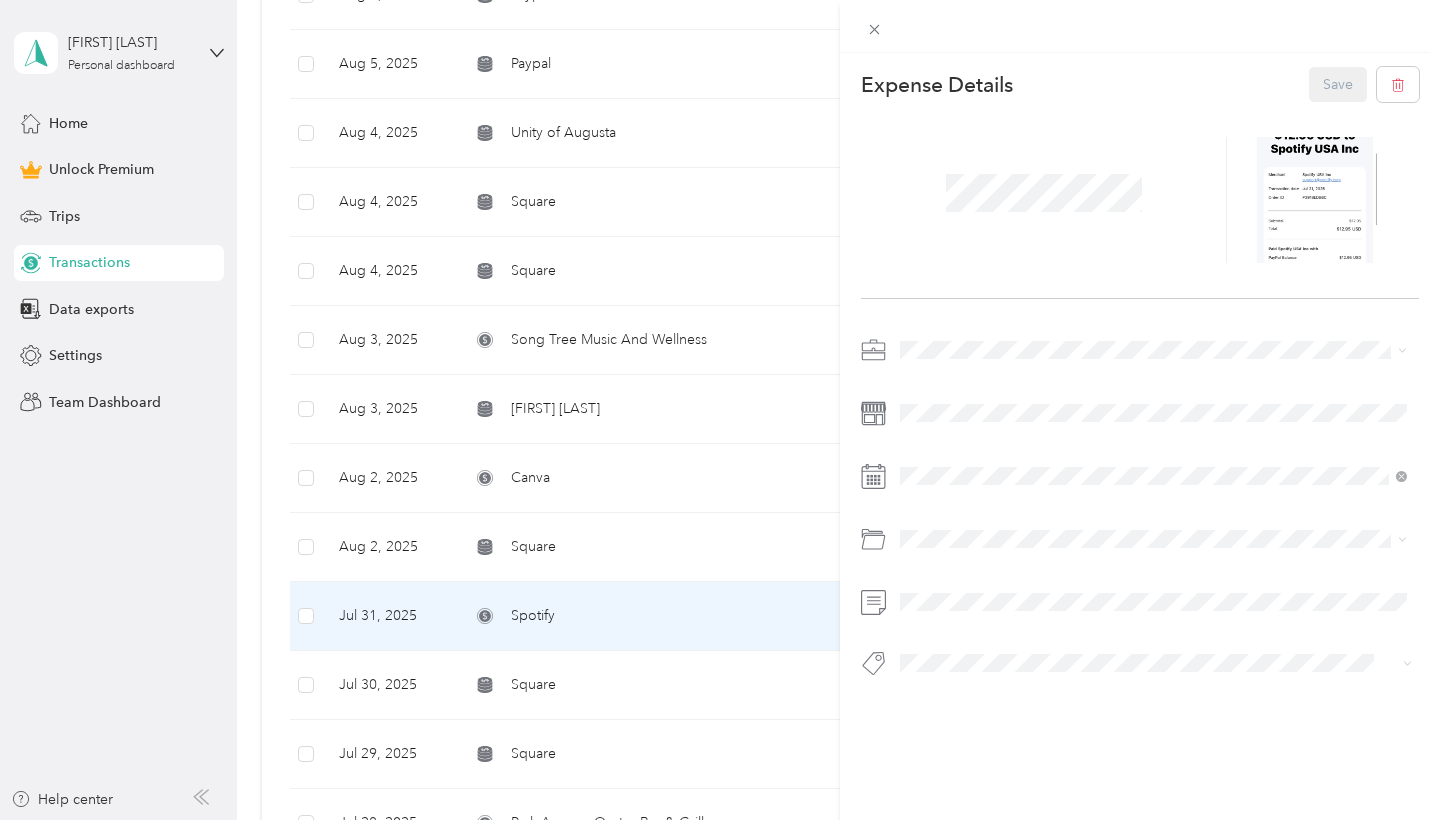 click on "Expense Details Save" at bounding box center (1140, 407) 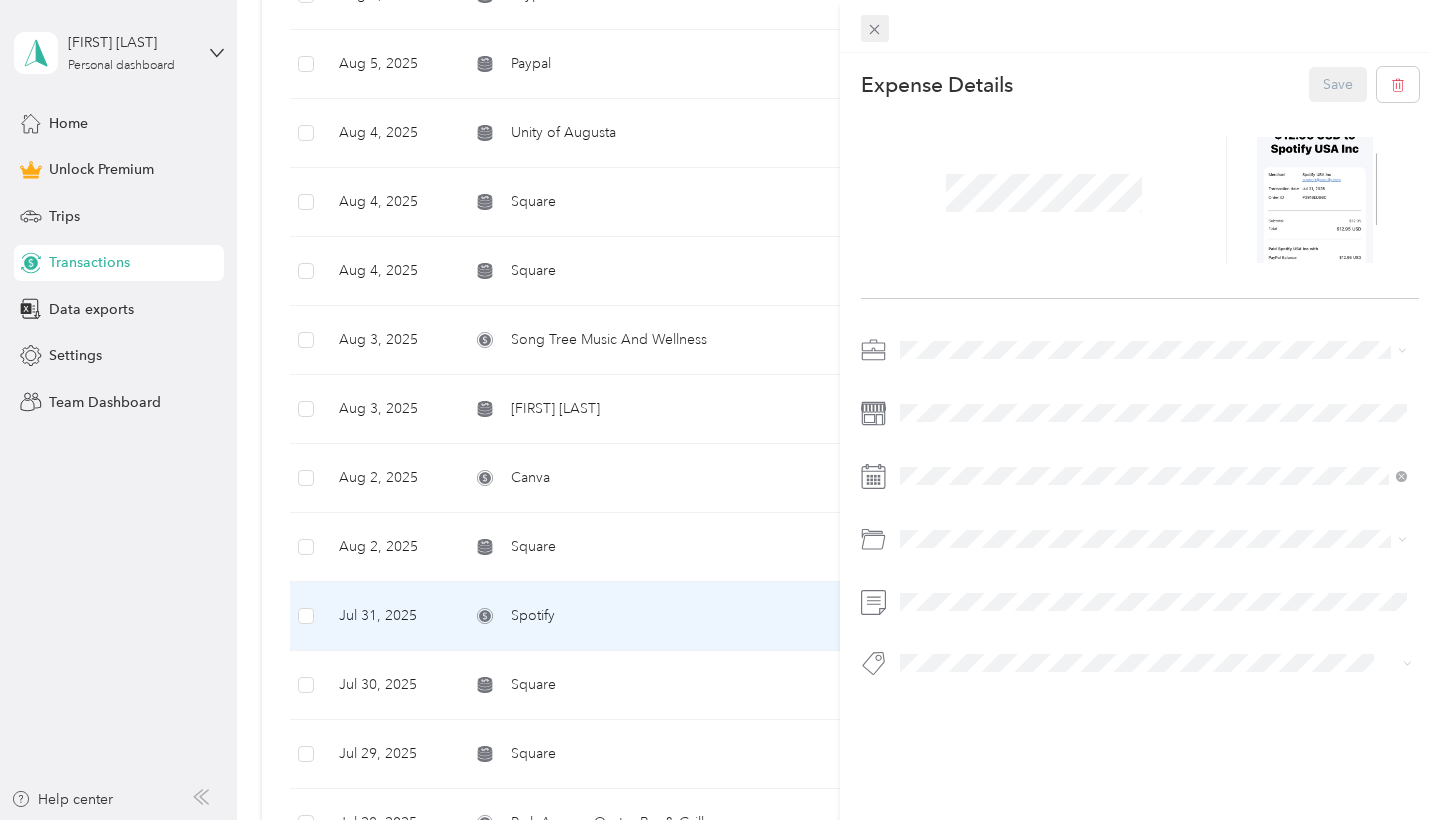 click 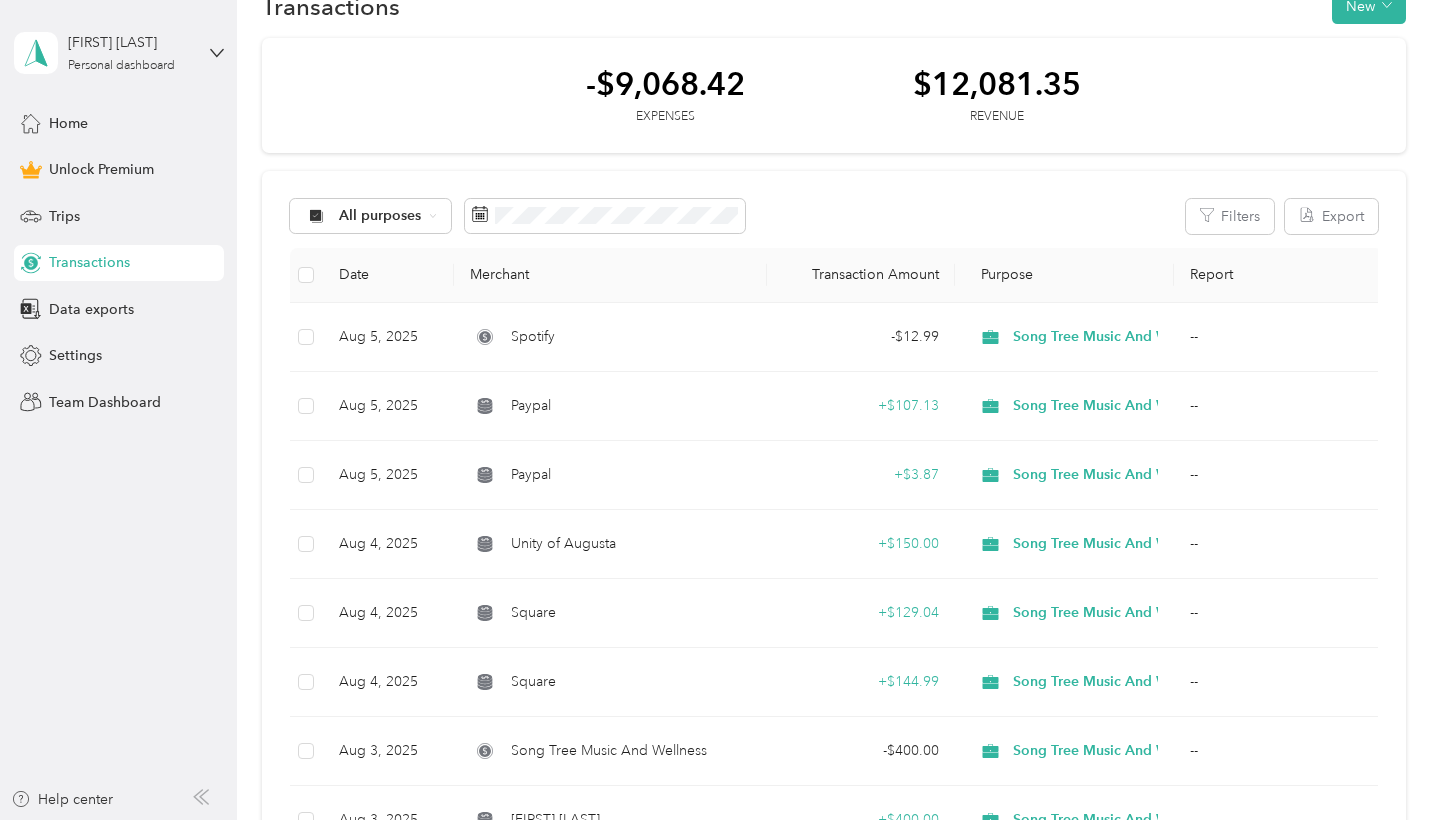 scroll, scrollTop: 56, scrollLeft: 0, axis: vertical 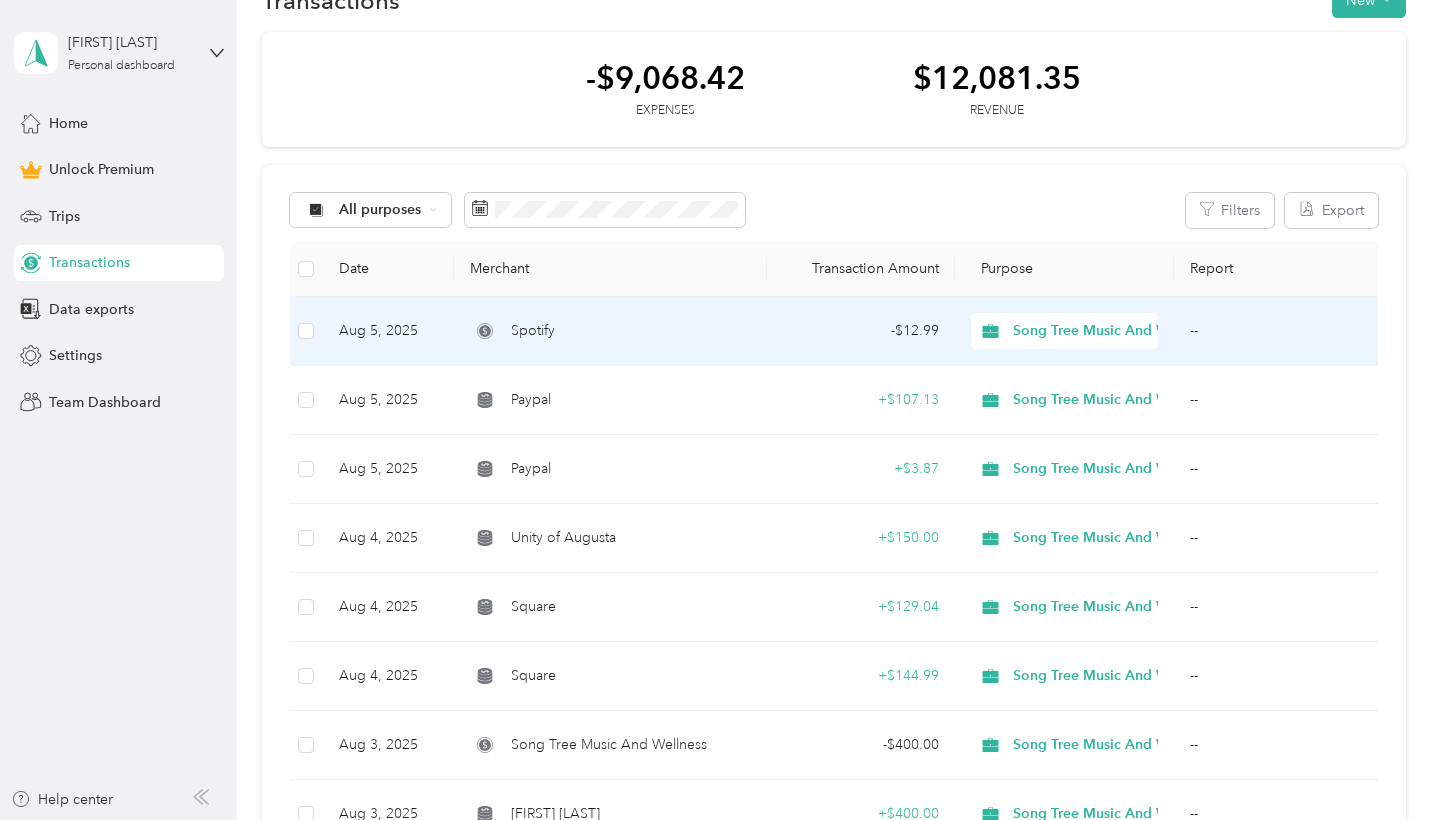 click on "--" at bounding box center [1278, 331] 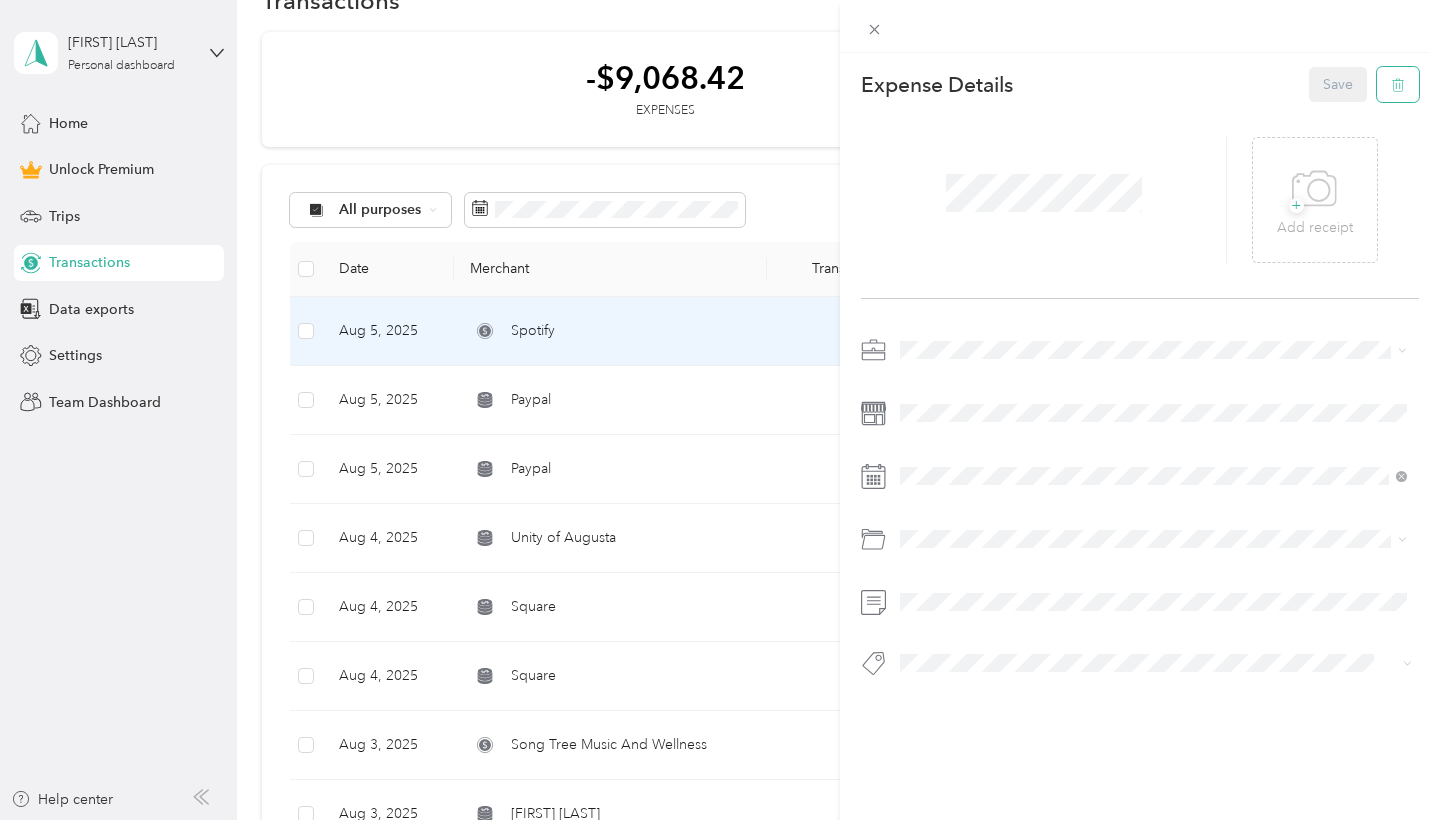 click 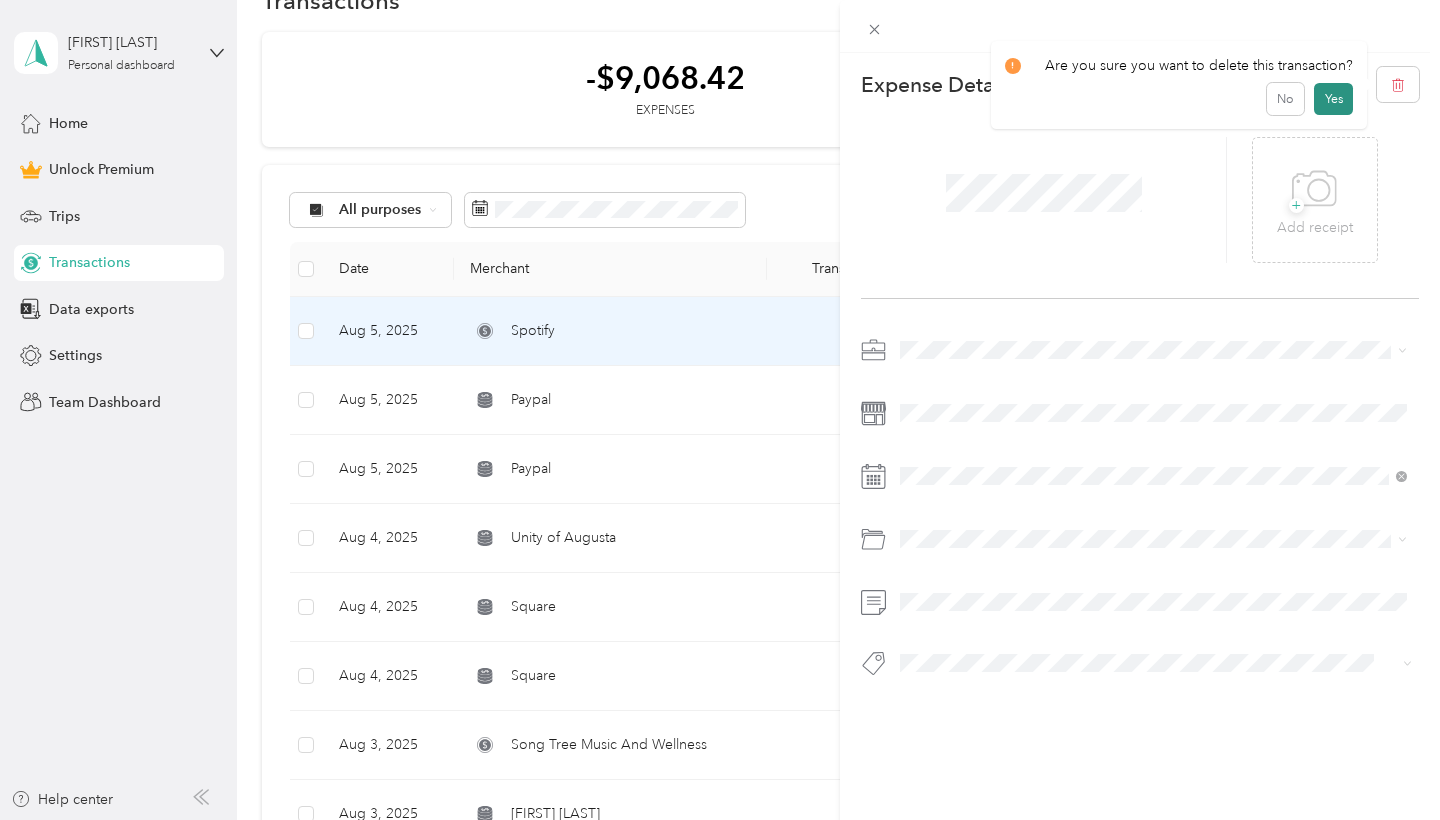 click on "Yes" at bounding box center (1333, 99) 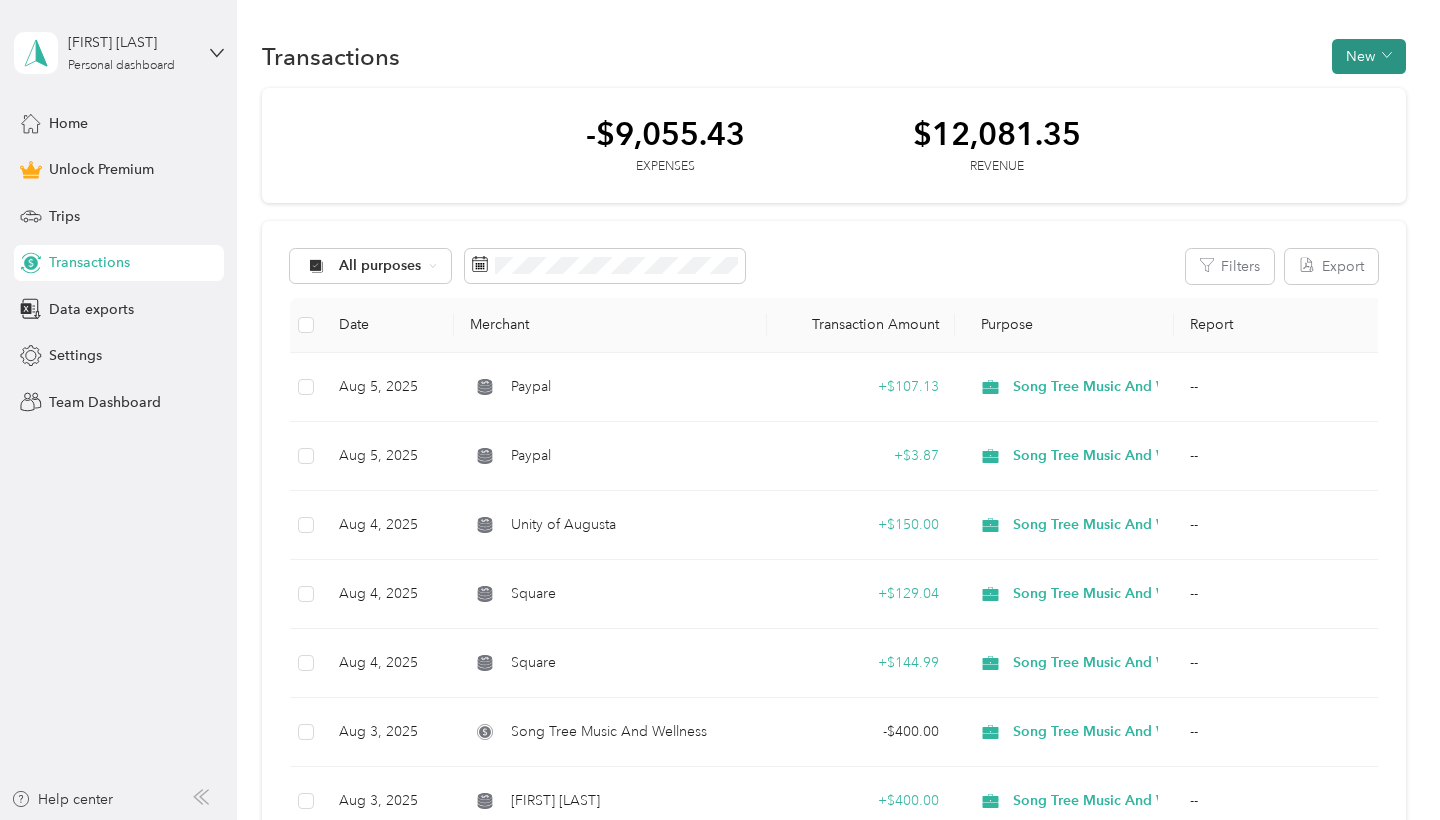 scroll, scrollTop: 0, scrollLeft: 0, axis: both 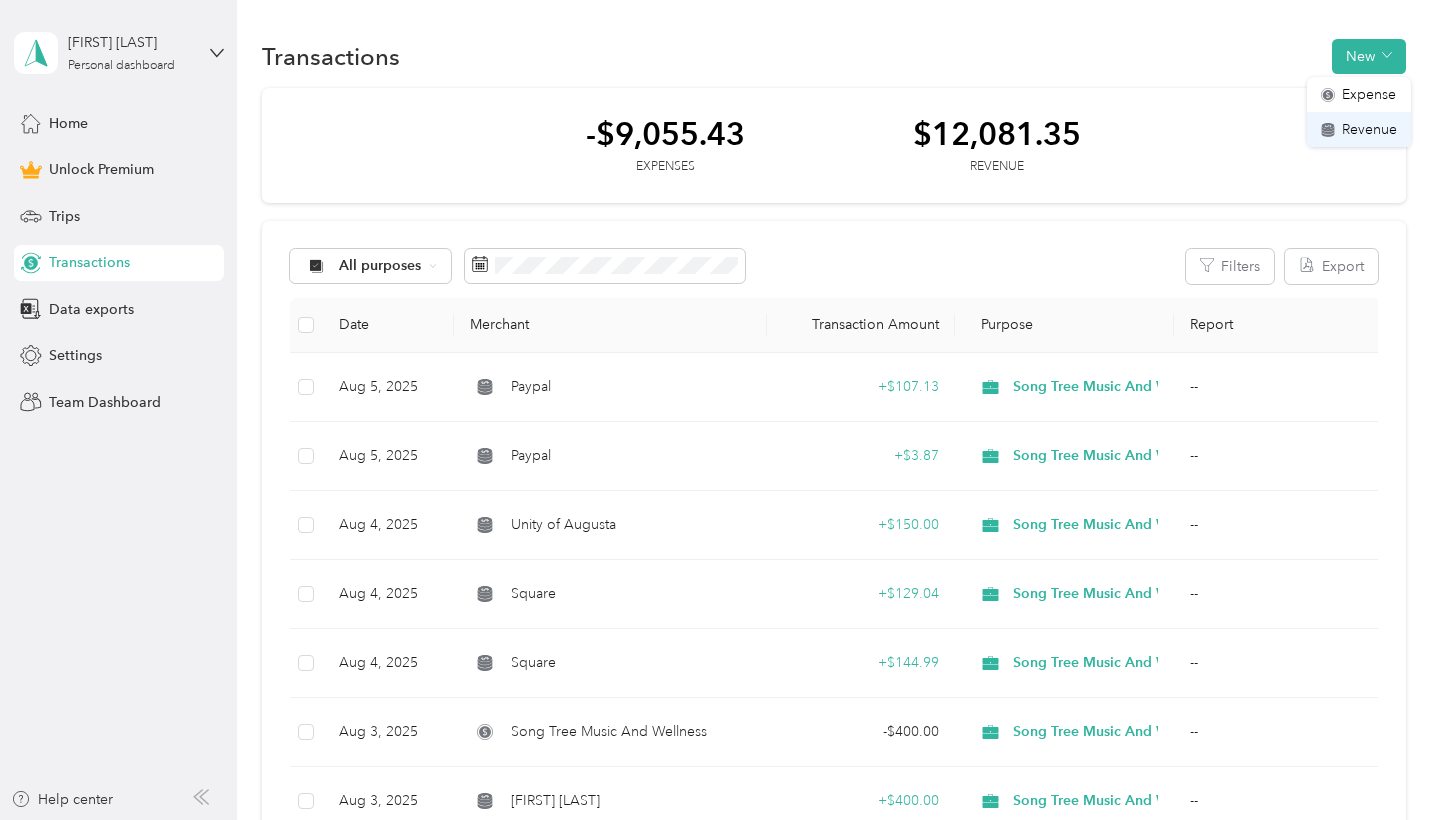 click on "Revenue" at bounding box center (1369, 129) 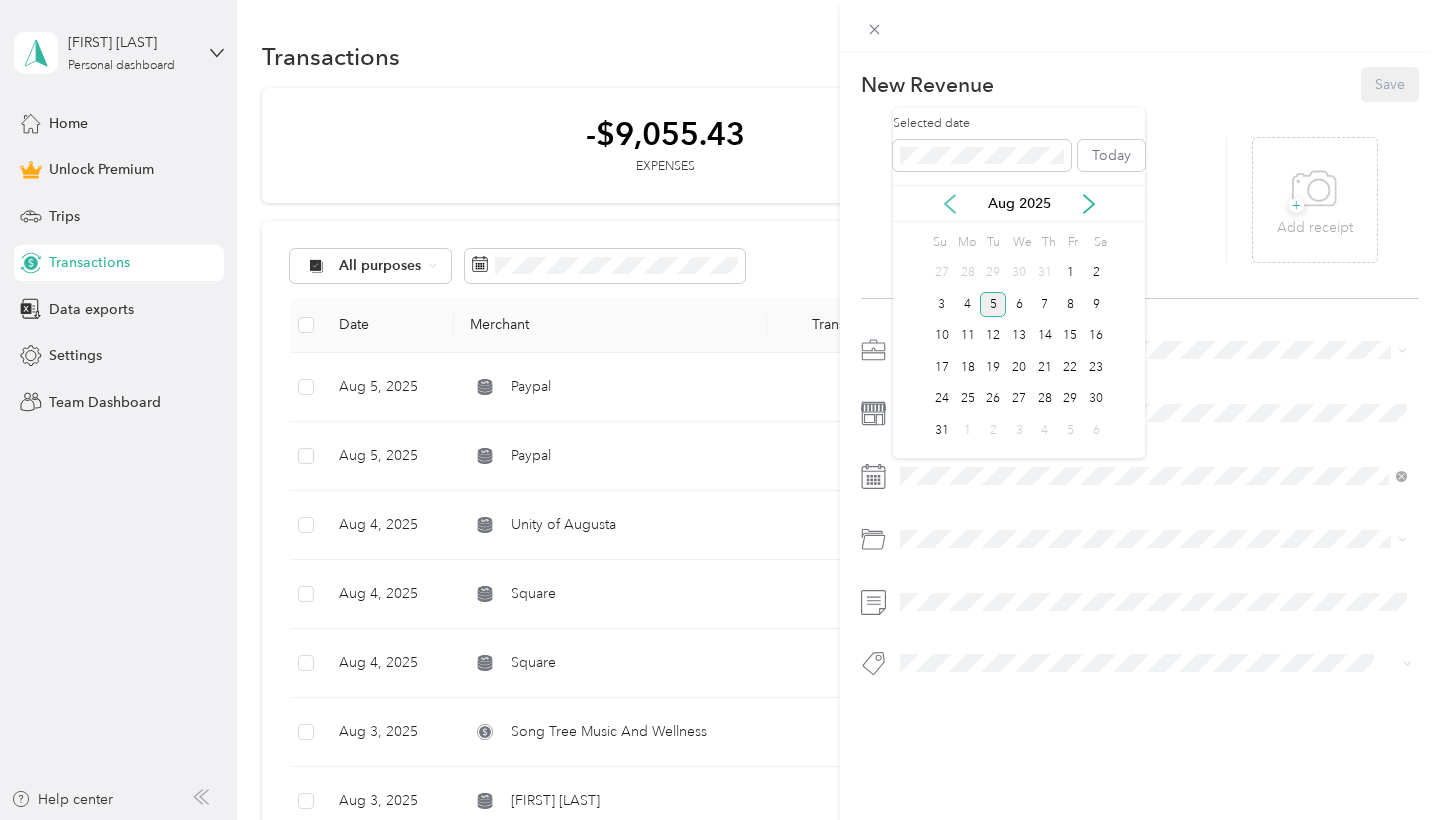 click 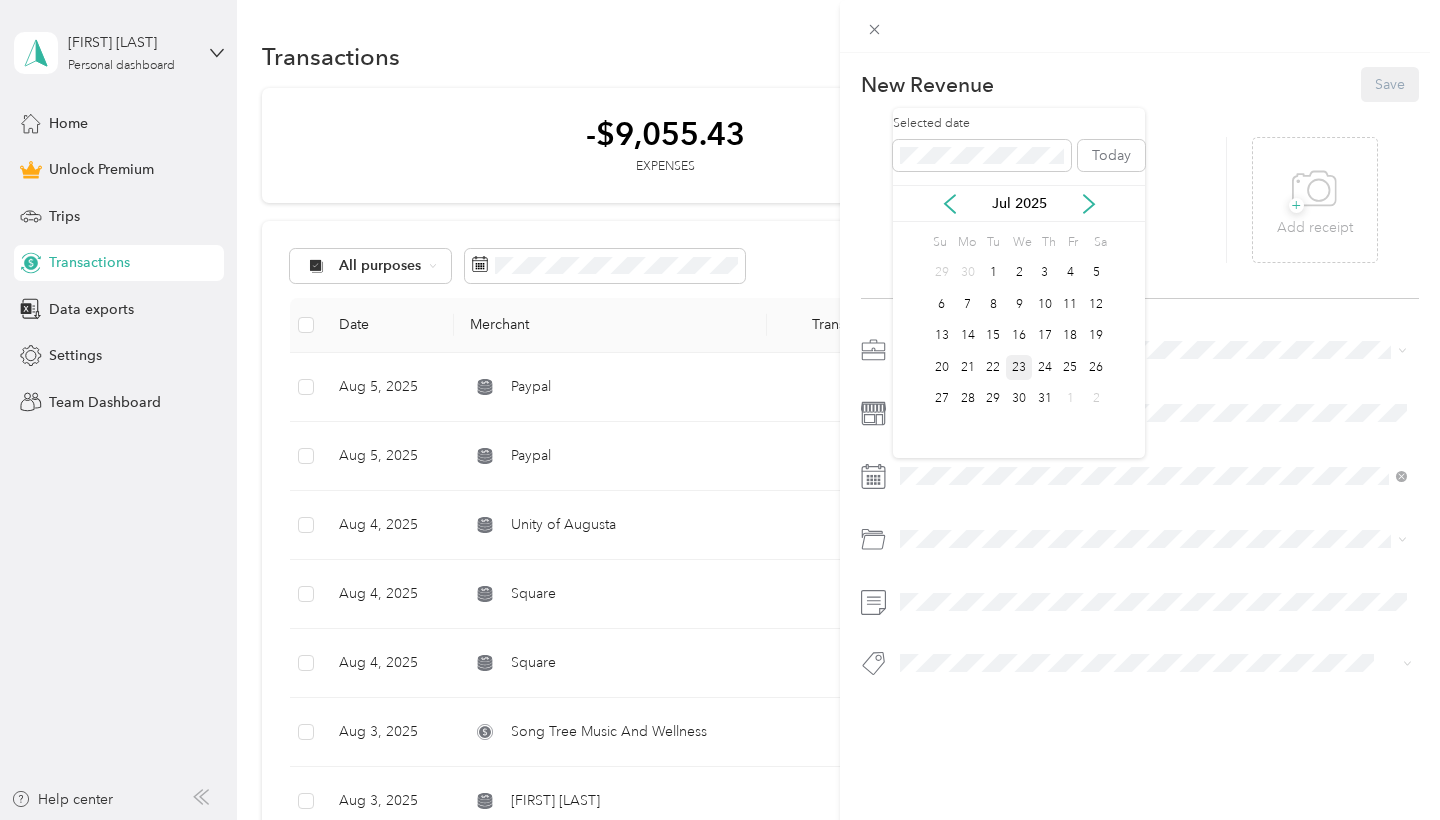 click on "23" at bounding box center (1019, 367) 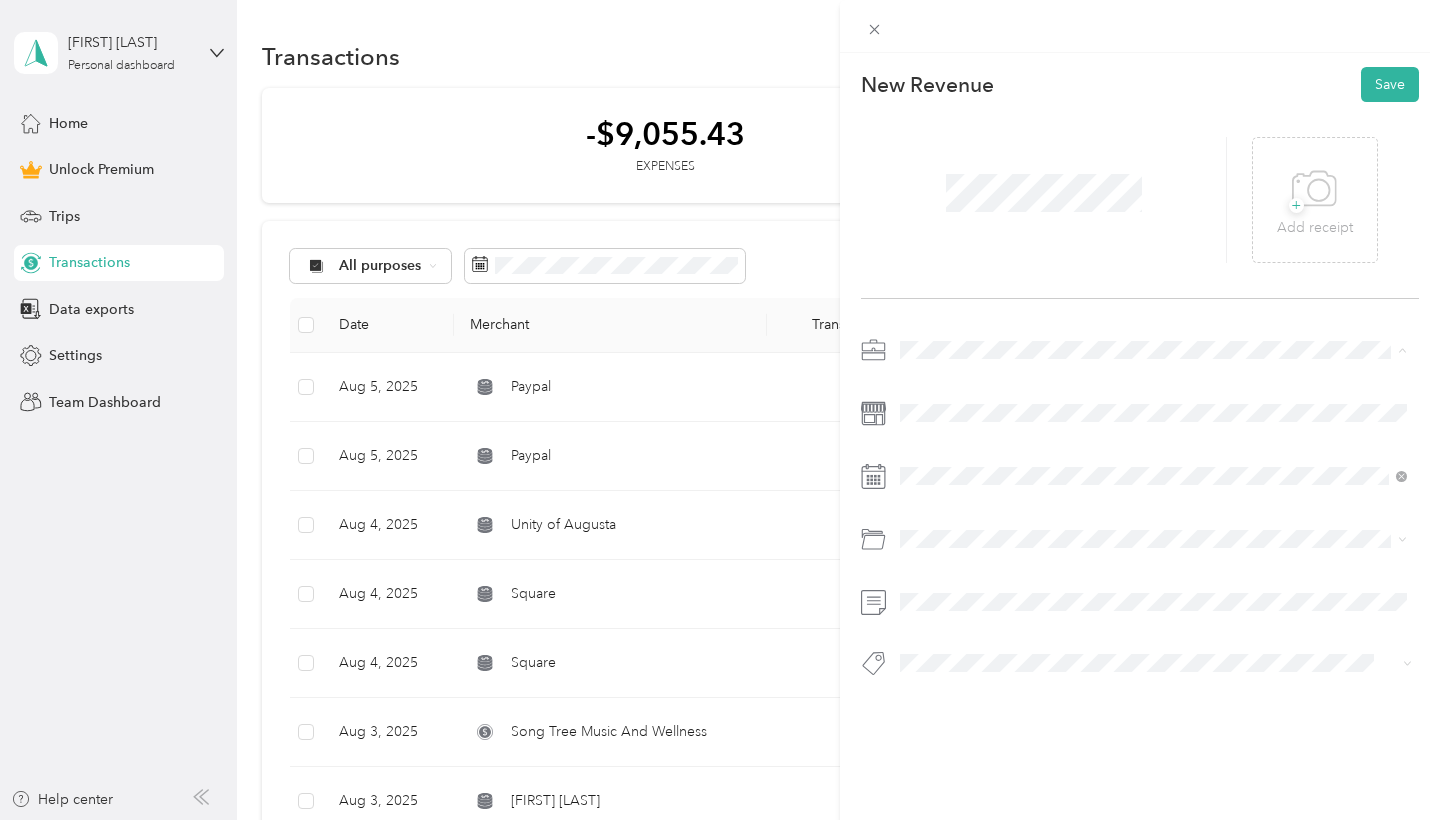 click on "Song Tree Music And Wellness" at bounding box center (1005, 455) 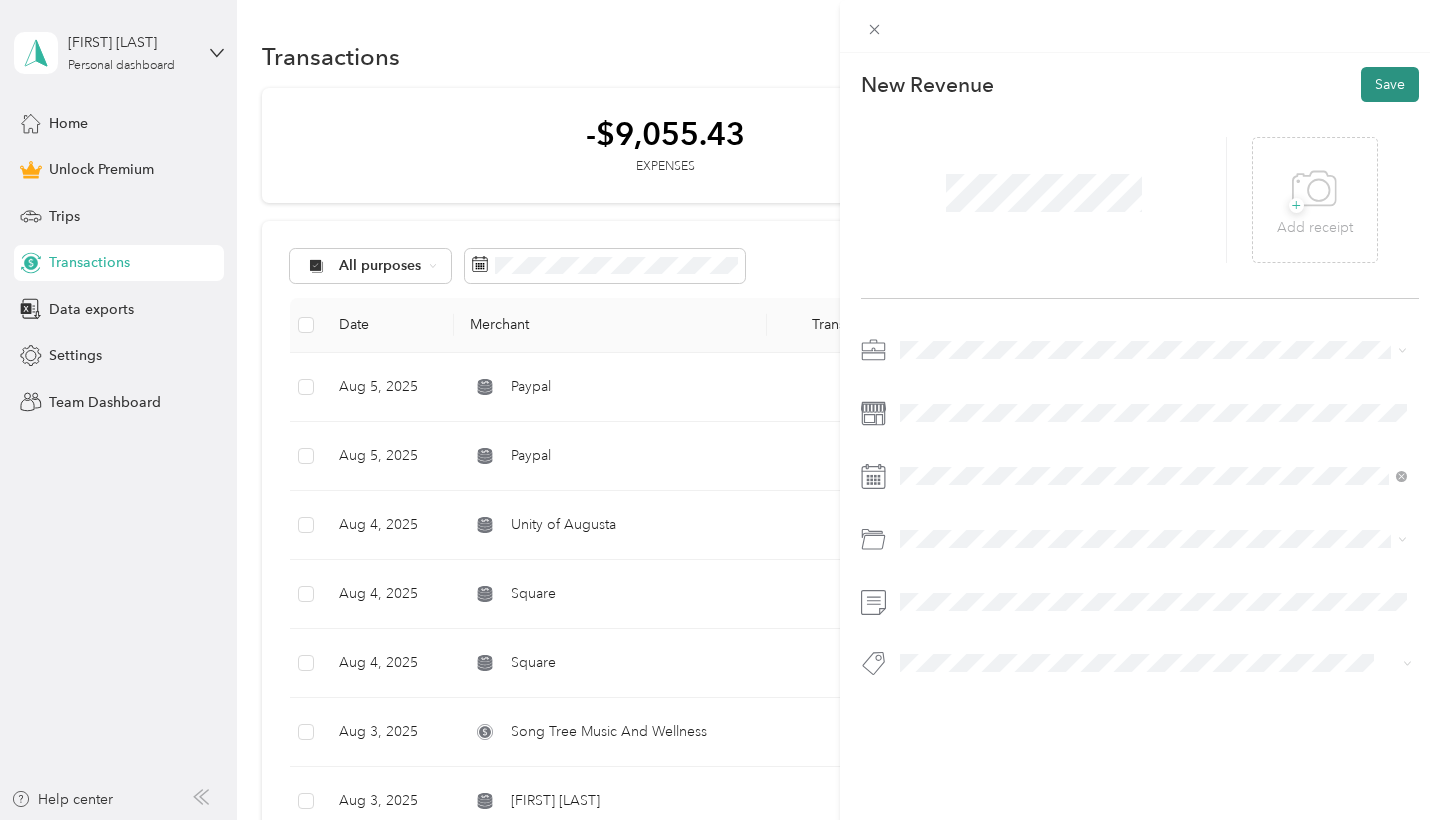 click on "Save" at bounding box center (1390, 84) 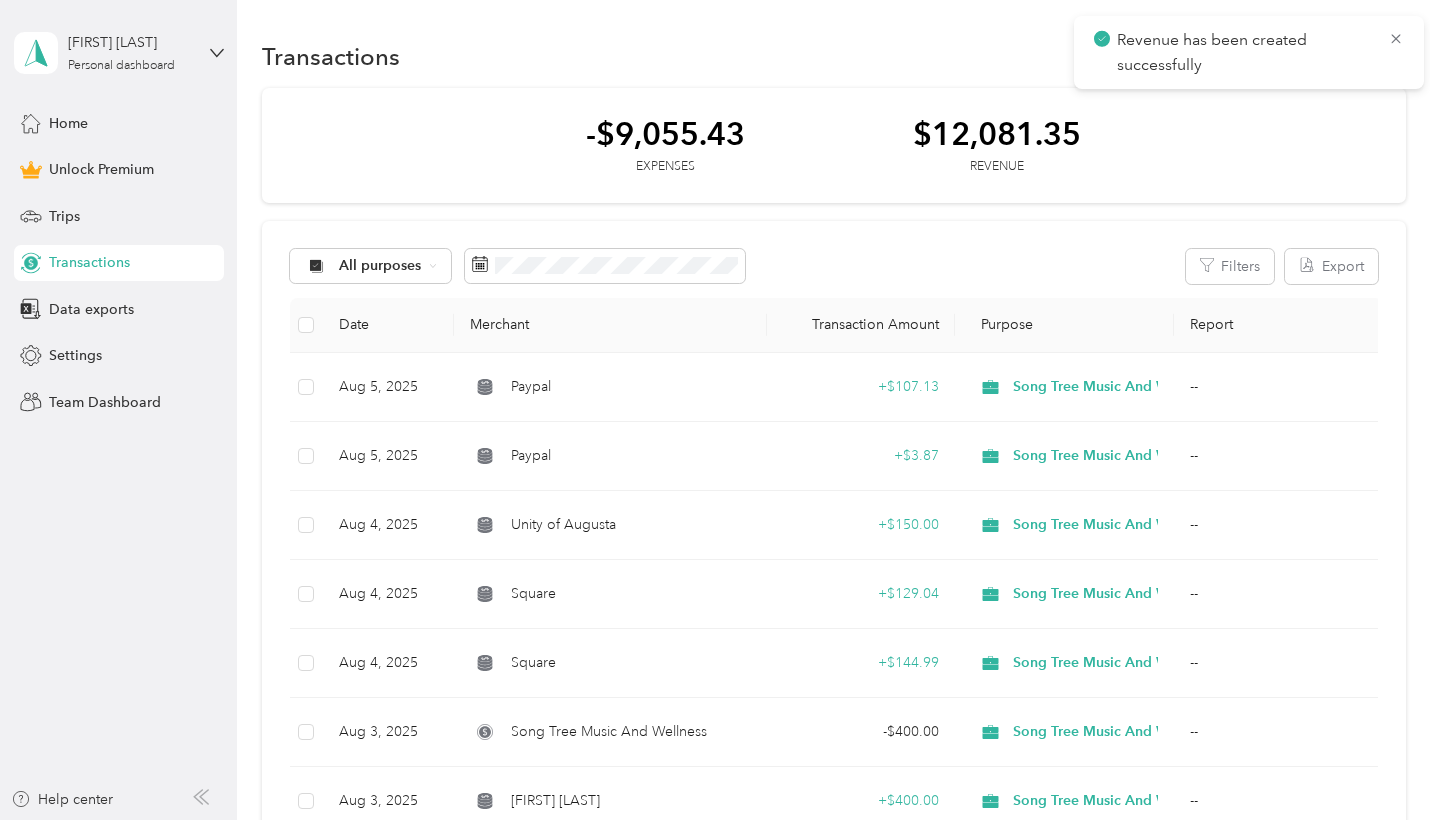 click on "Transactions New -$9,055.43 Expenses $12,081.35 Revenue All purposes Filters Export Date Merchant Transaction Amount Purpose Report             [DATE] Paypal +  $107.13 Song Tree Music And Wellness -- [DATE] Paypal +  $3.87 Song Tree Music And Wellness -- [DATE] Unity of [CITY] +  $150.00 Song Tree Music And Wellness -- [DATE] Square +  $129.04 Song Tree Music And Wellness -- [DATE] Square +  $144.99 Song Tree Music And Wellness -- [DATE] Song Tree Music And Wellness  -  $400.00 Song Tree Music And Wellness -- [DATE] [FIRST] [LAST] +  $400.00 Song Tree Music And Wellness -- [DATE] Canva -  $12.99 Song Tree Music And Wellness -- [DATE] Square +  $255.83 Song Tree Music And Wellness -- [DATE] Spotify -  $12.95 Song Tree Music And Wellness -- [DATE] Square +  $255.83 Song Tree Music And Wellness -- [DATE] Square +  $107.48 Song Tree Music And Wellness -- [DATE] Park Avenue Oyster Bar & Grill -  $29.62 Song Tree Music And Wellness -- +  --" at bounding box center (833, 3721) 